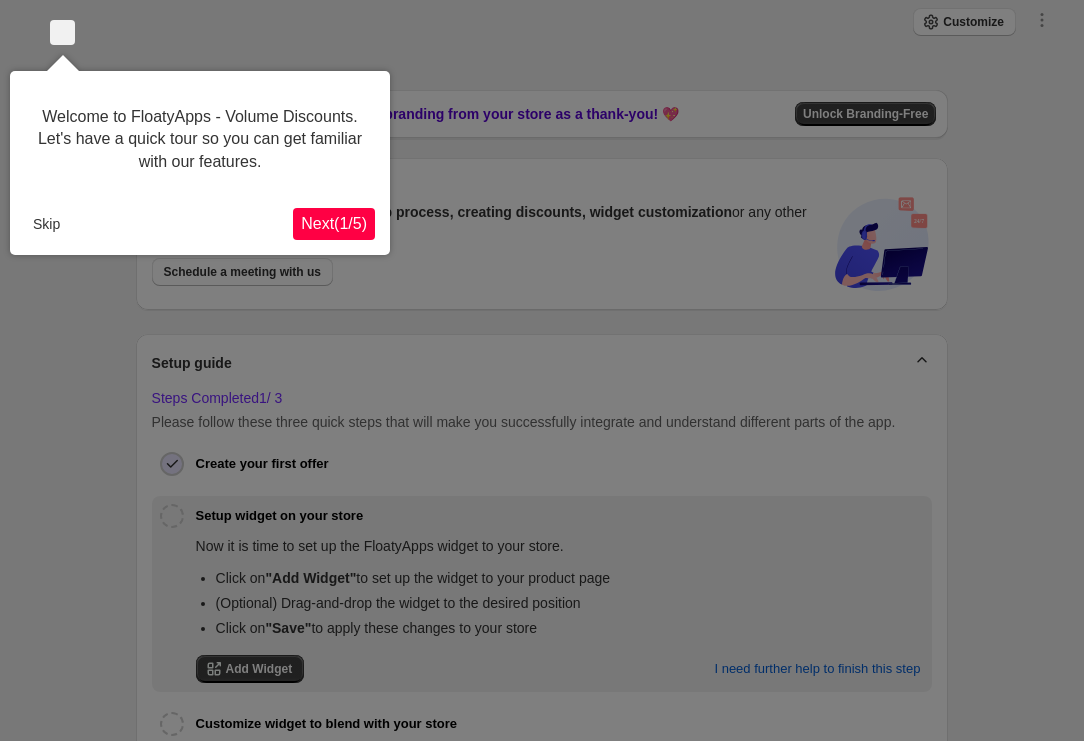 scroll, scrollTop: 0, scrollLeft: 0, axis: both 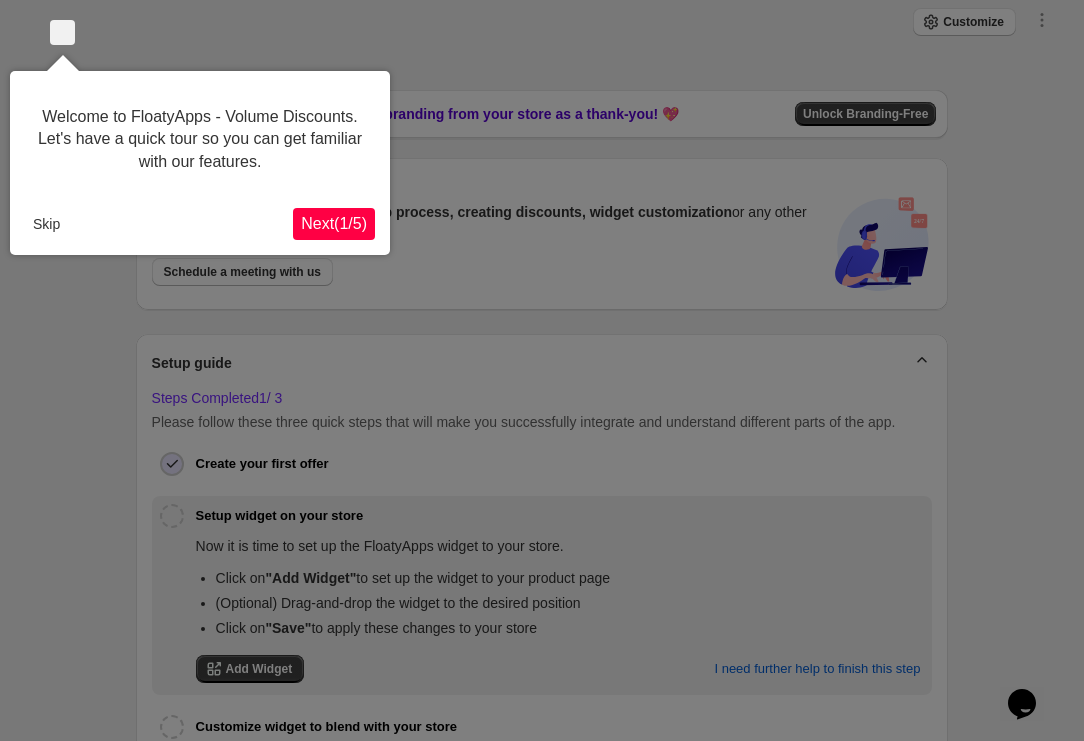 click on "Next  ( 1 / 5 )" at bounding box center (334, 223) 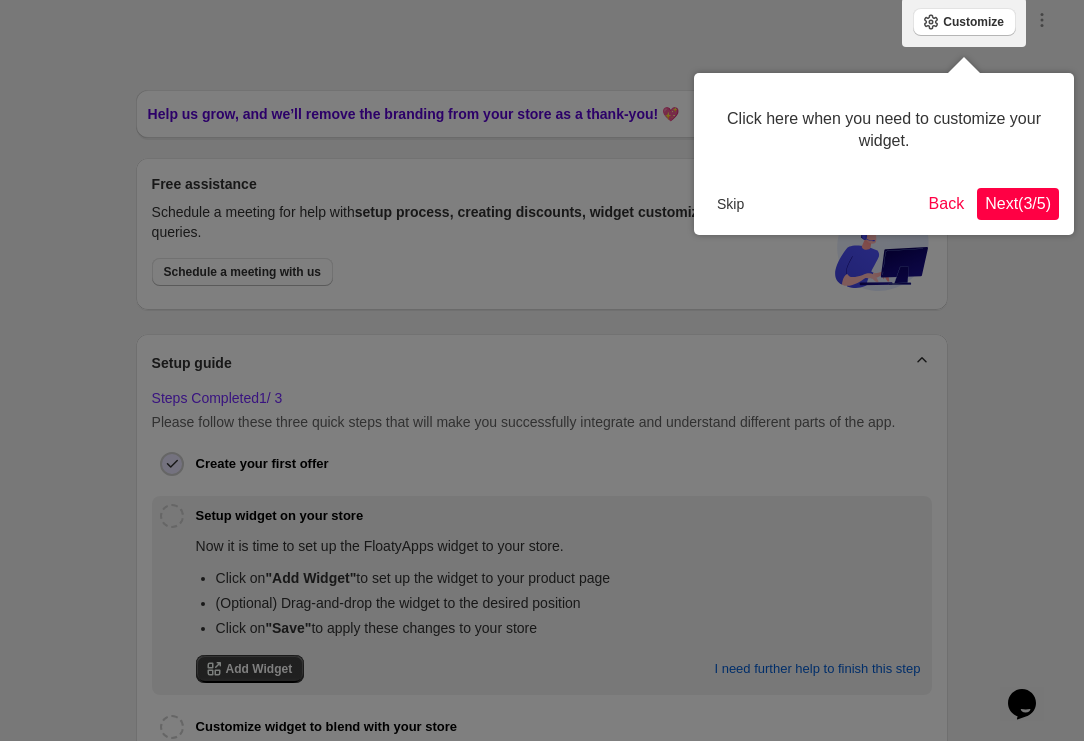 click on "Next  ( 3 / 5 )" at bounding box center [1018, 204] 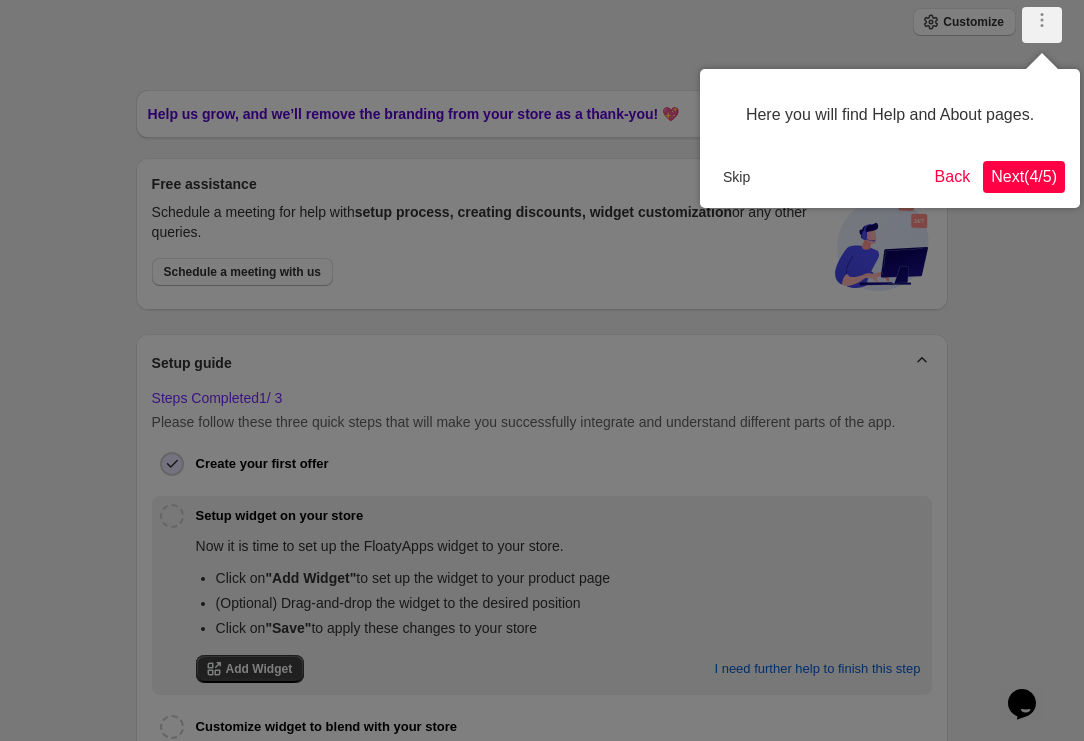 click on "Next  ( 4 / 5 )" at bounding box center [1024, 176] 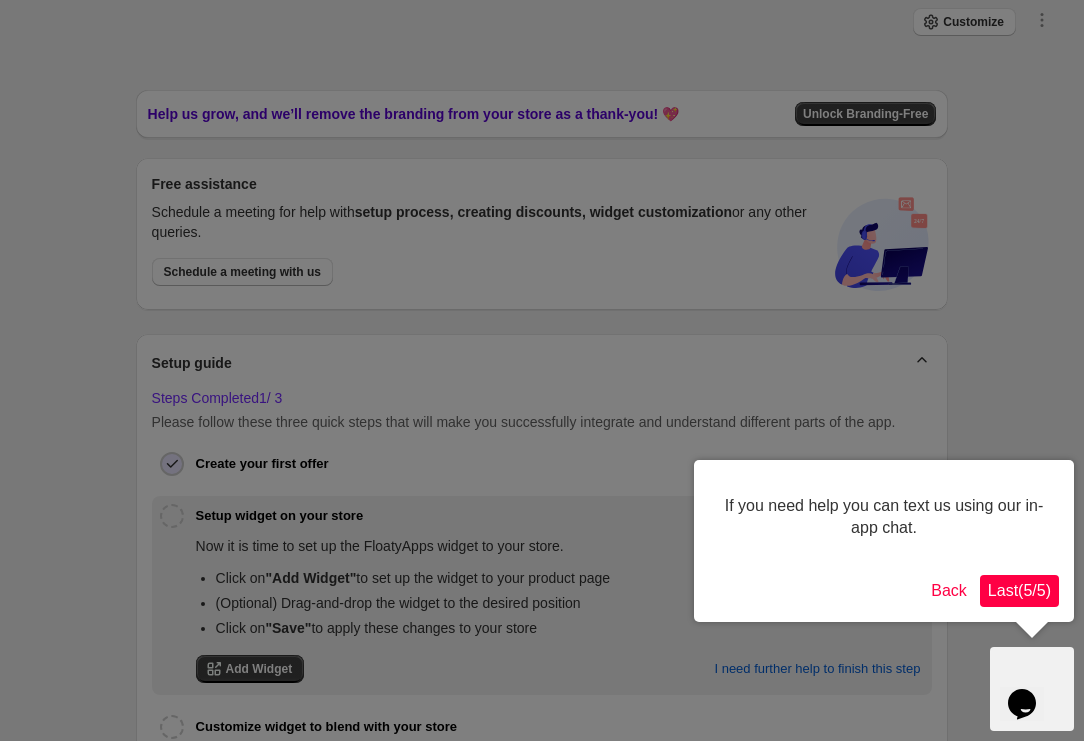 scroll, scrollTop: 276, scrollLeft: 0, axis: vertical 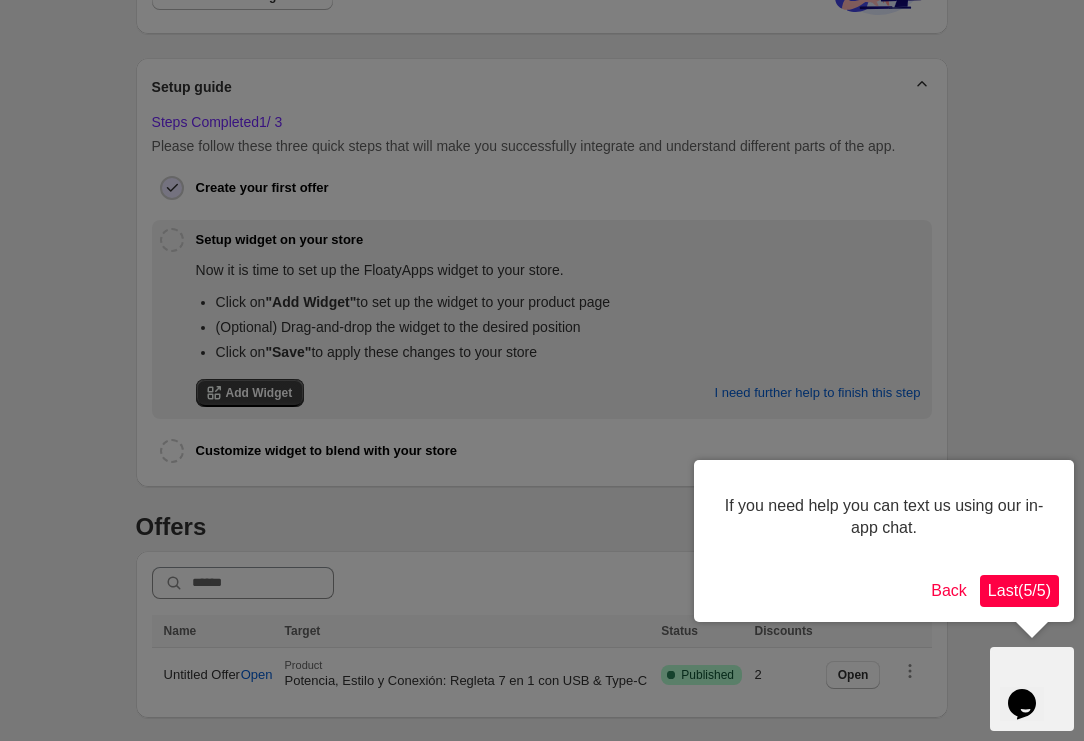 click on "Last  ( 5 / 5 )" at bounding box center (1019, 590) 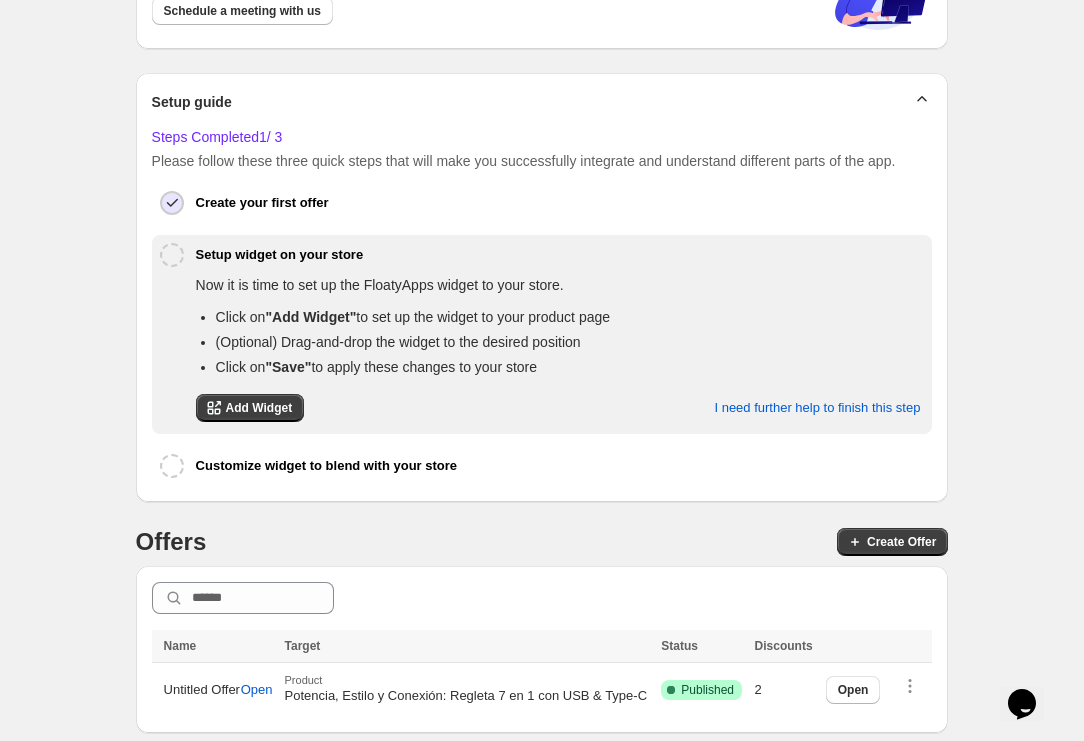 click on "Opens Chat This icon Opens the chat window." at bounding box center [1022, 704] 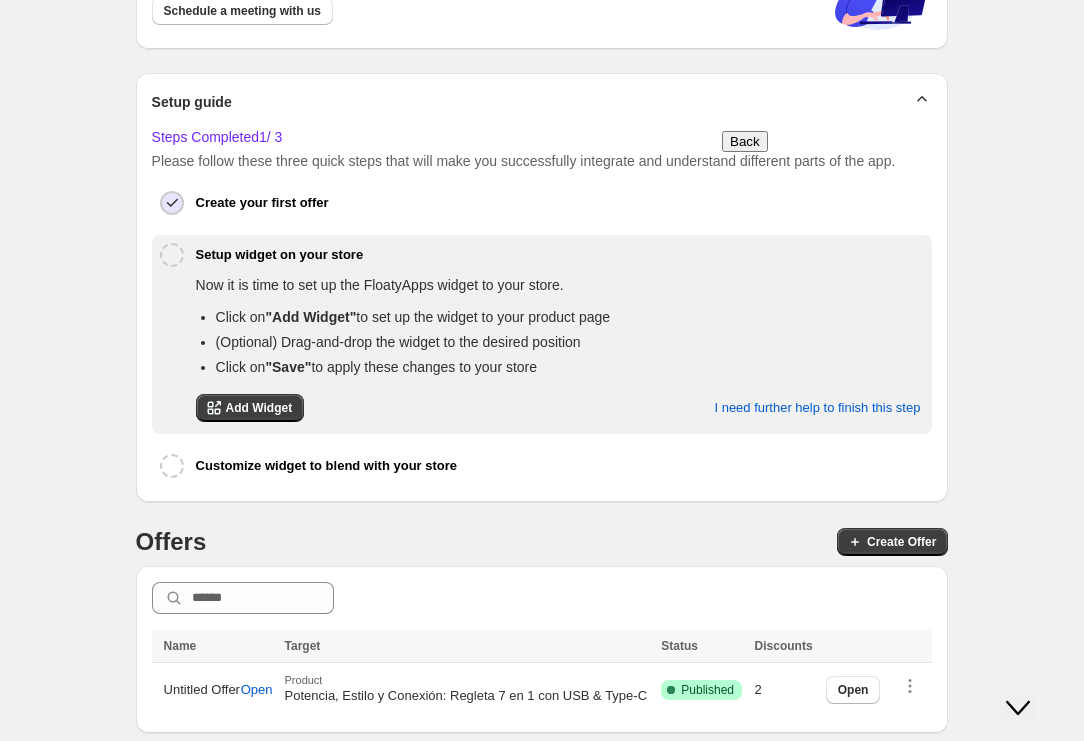 scroll, scrollTop: 252, scrollLeft: 0, axis: vertical 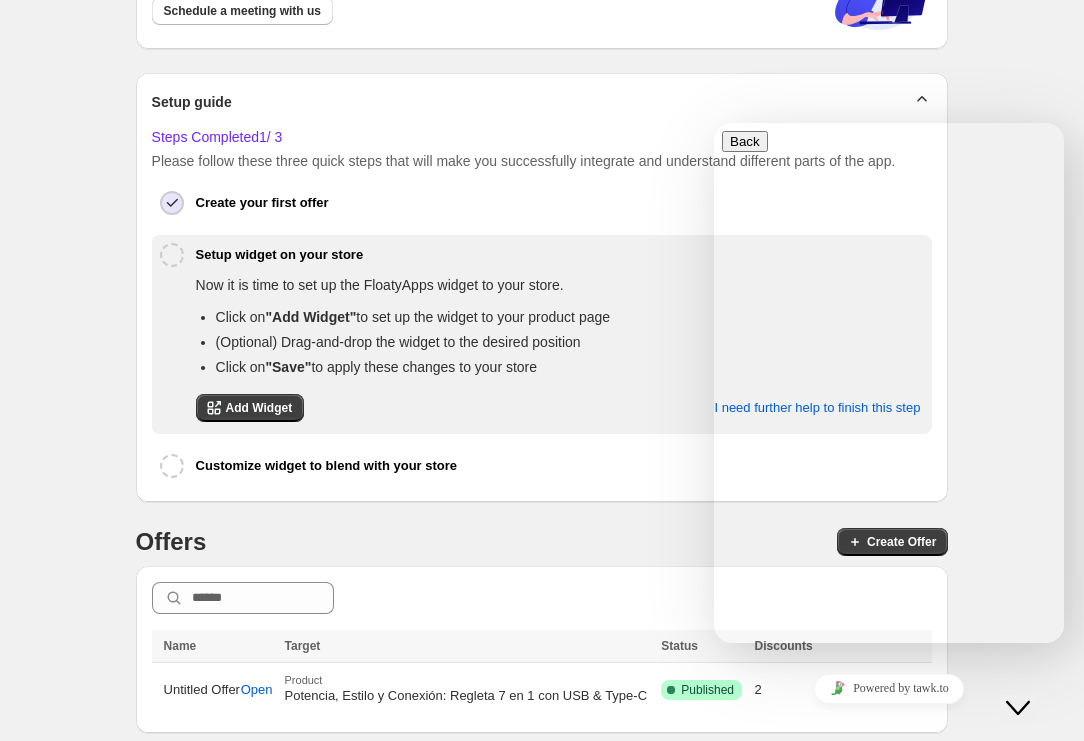 click at bounding box center (722, 892) 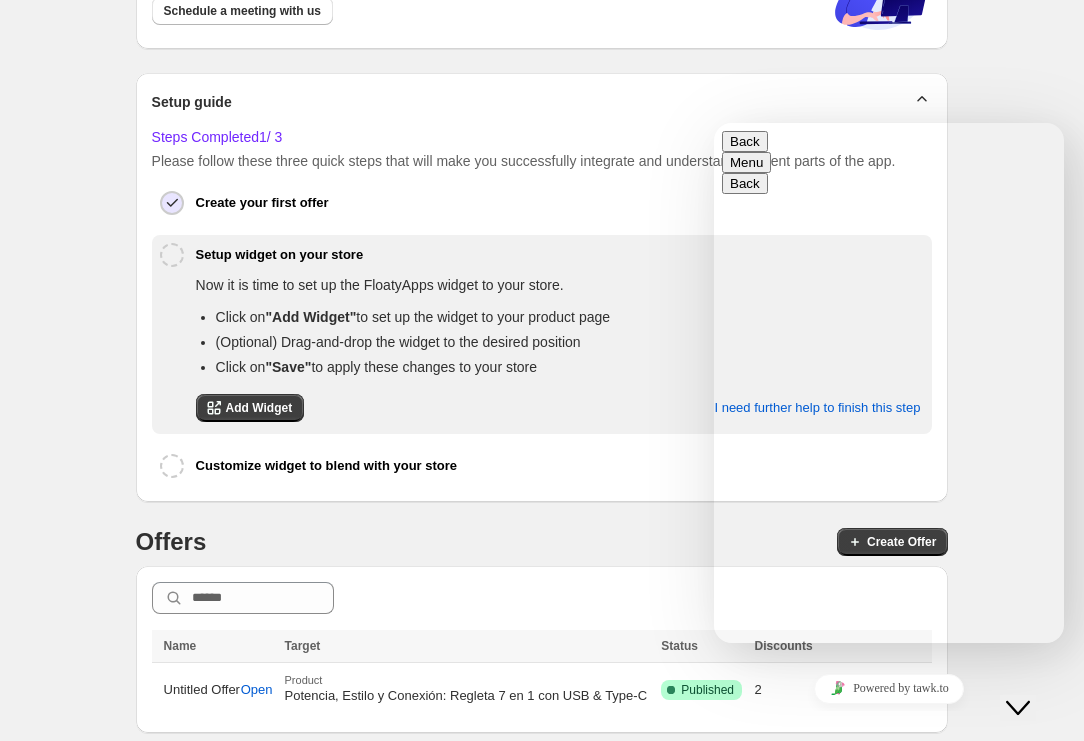 click at bounding box center (714, 123) 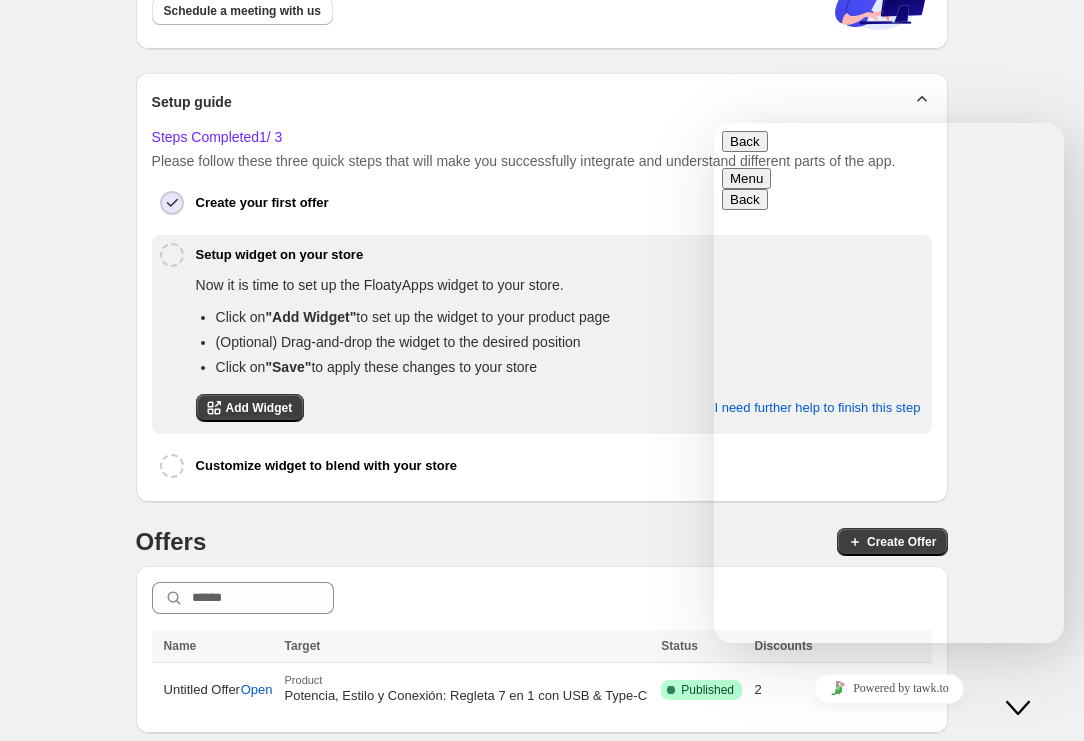 paste on "**********" 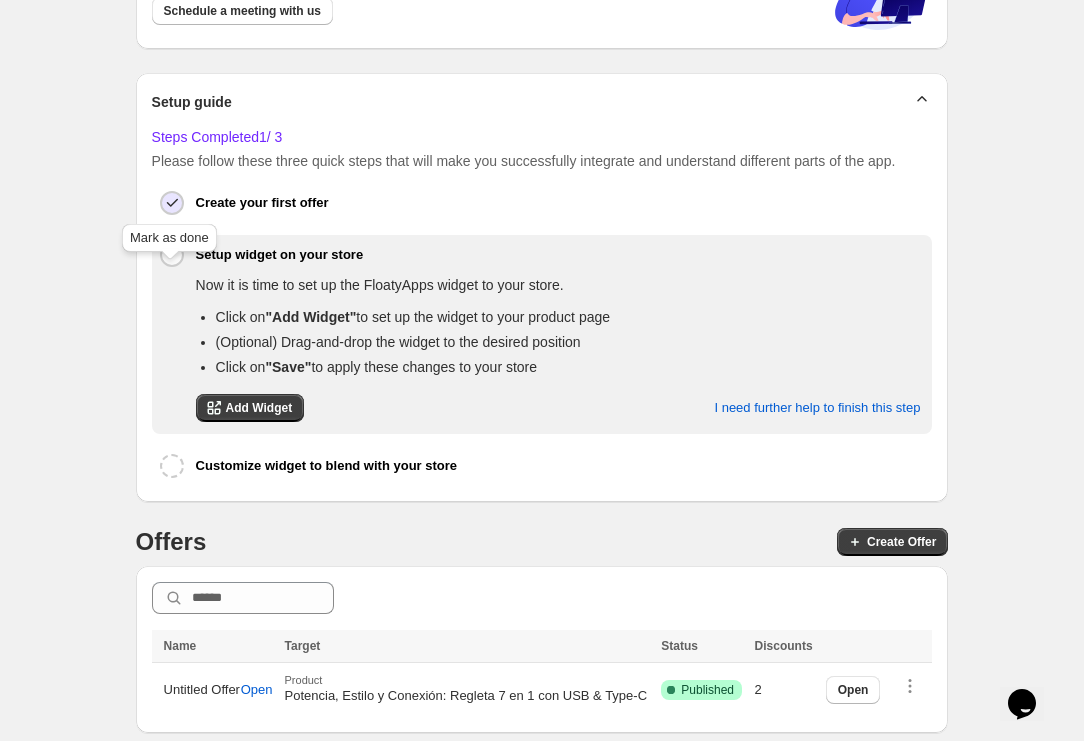 click at bounding box center (172, 255) 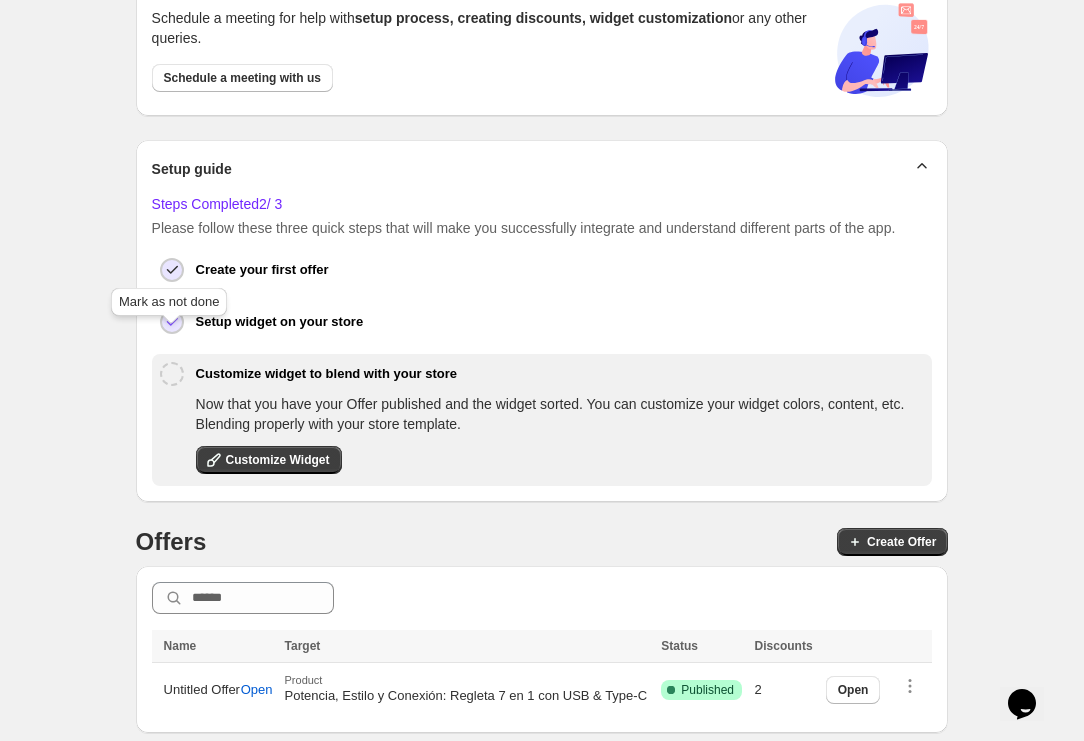 scroll, scrollTop: 188, scrollLeft: 0, axis: vertical 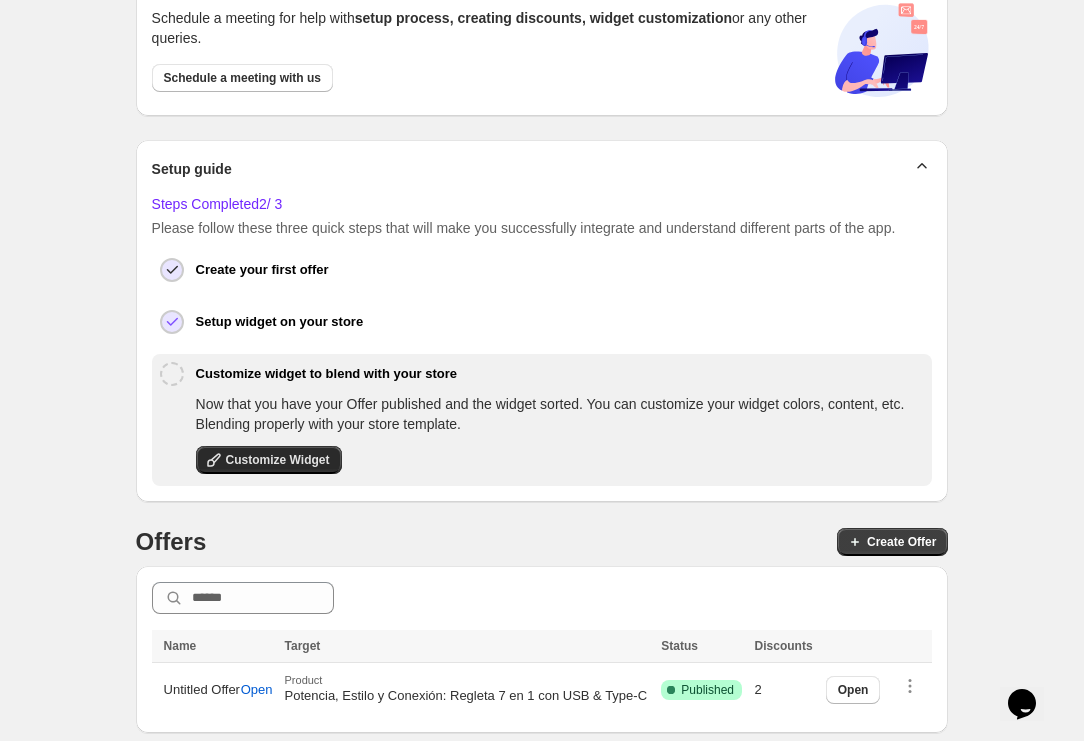click 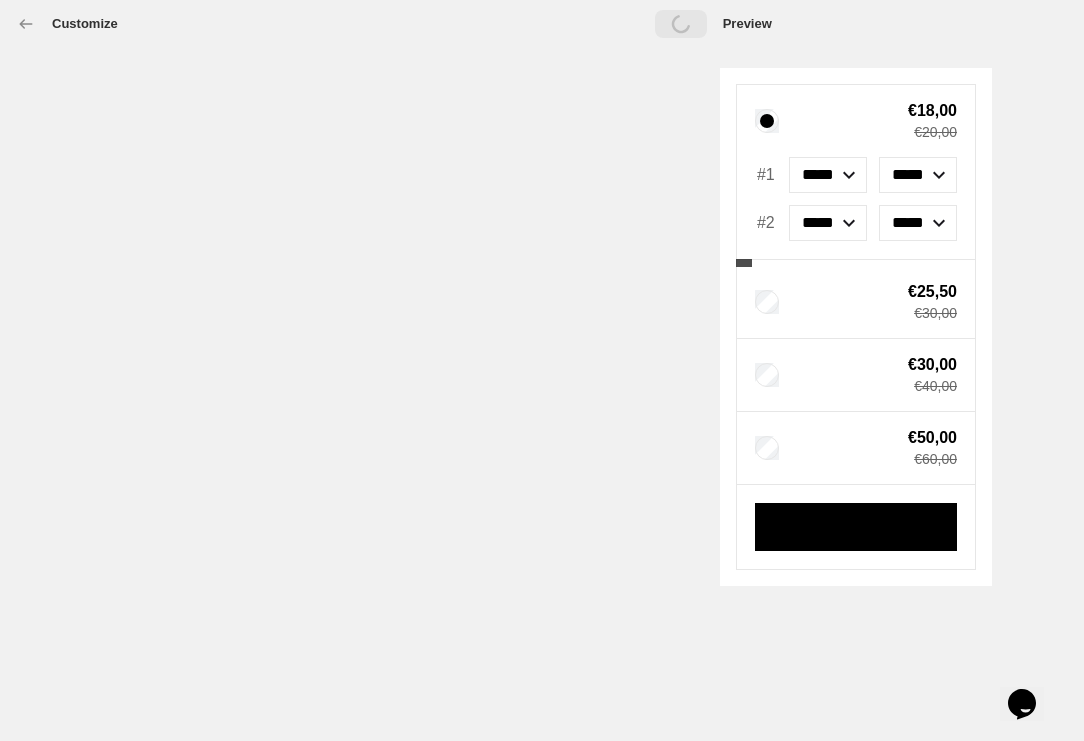 scroll, scrollTop: 0, scrollLeft: 0, axis: both 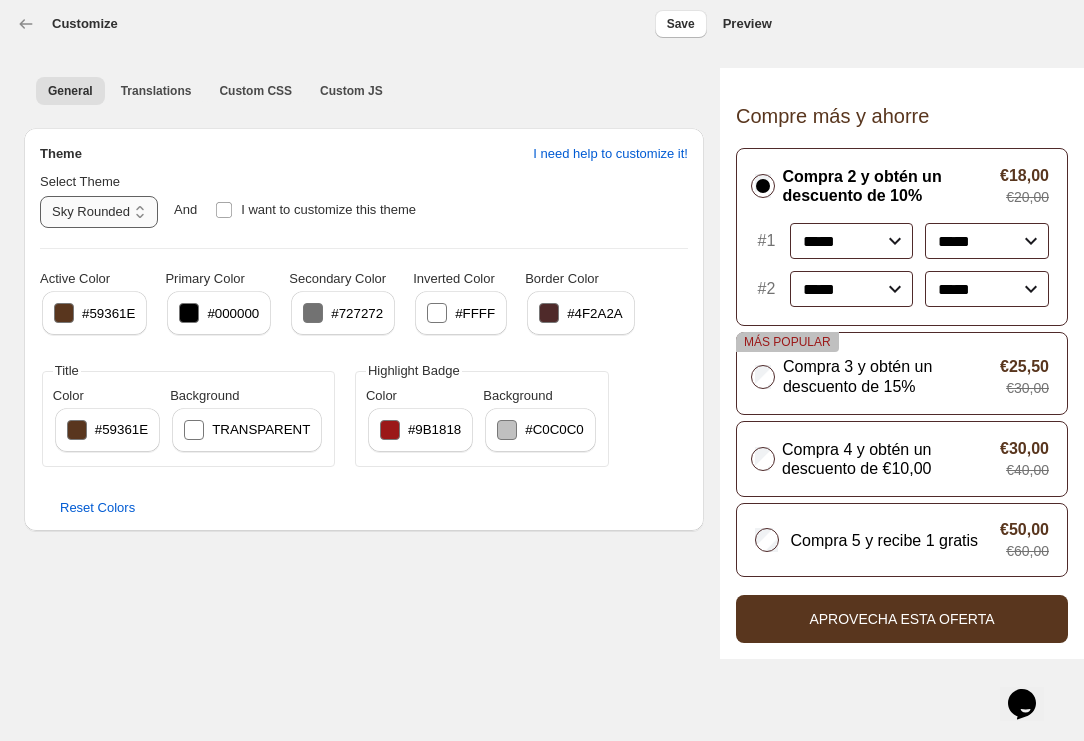 select on "**********" 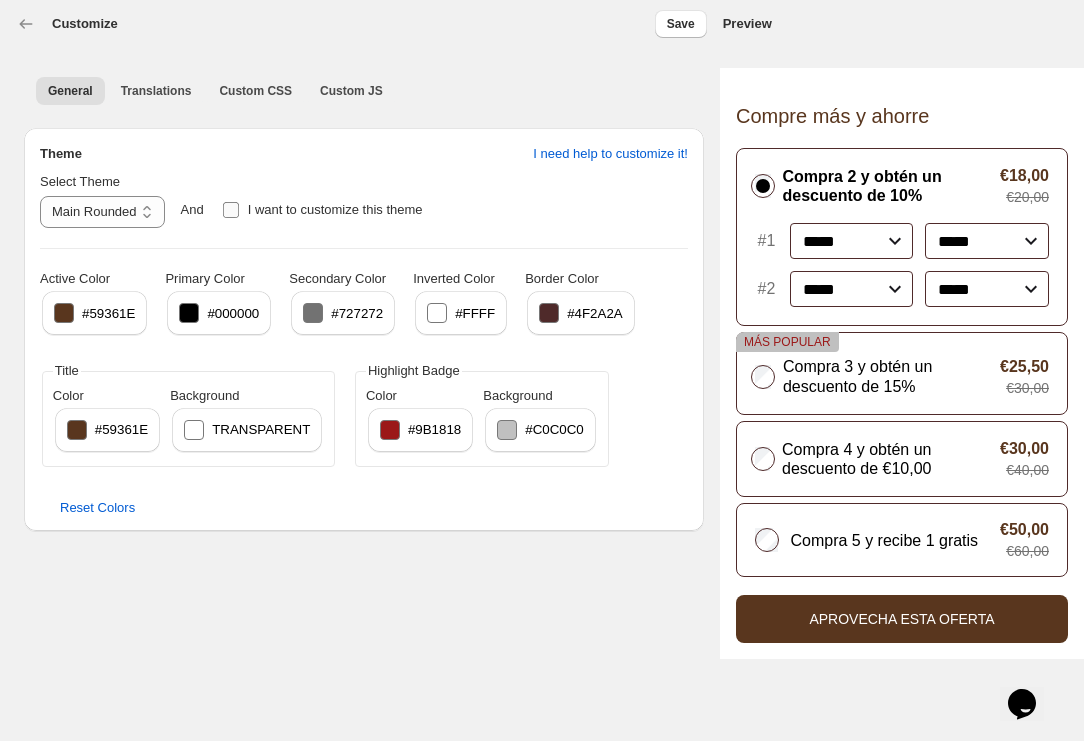 click on "I want to customize this theme" at bounding box center [322, 210] 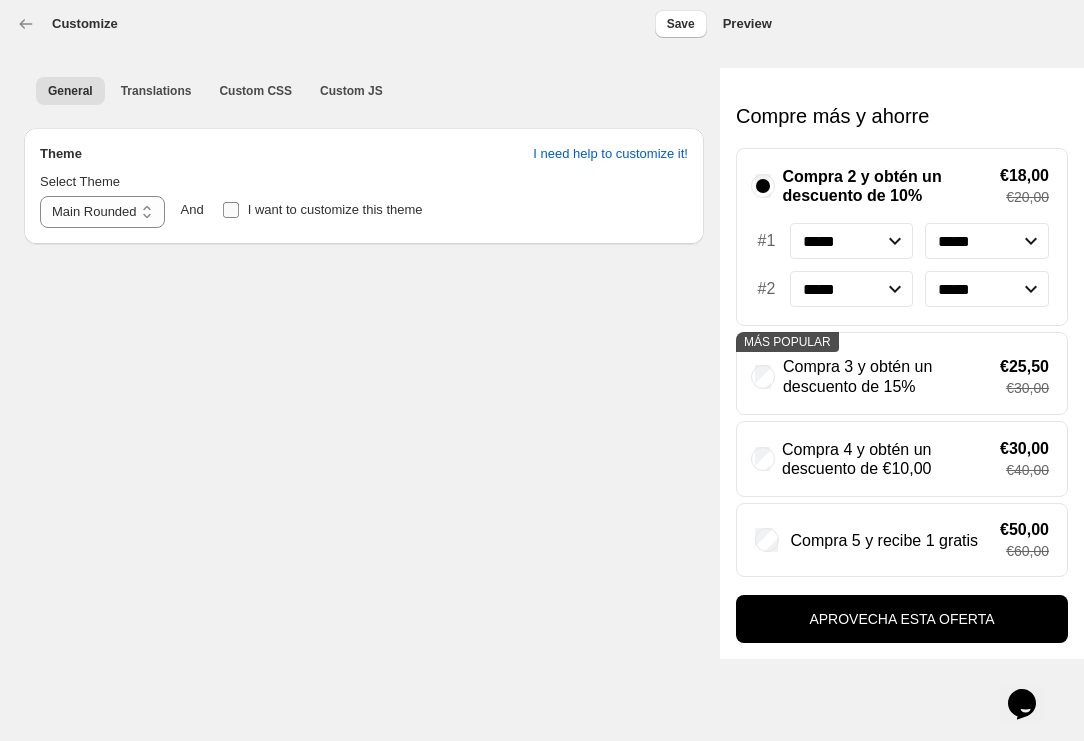 click on "I want to customize this theme" at bounding box center [322, 210] 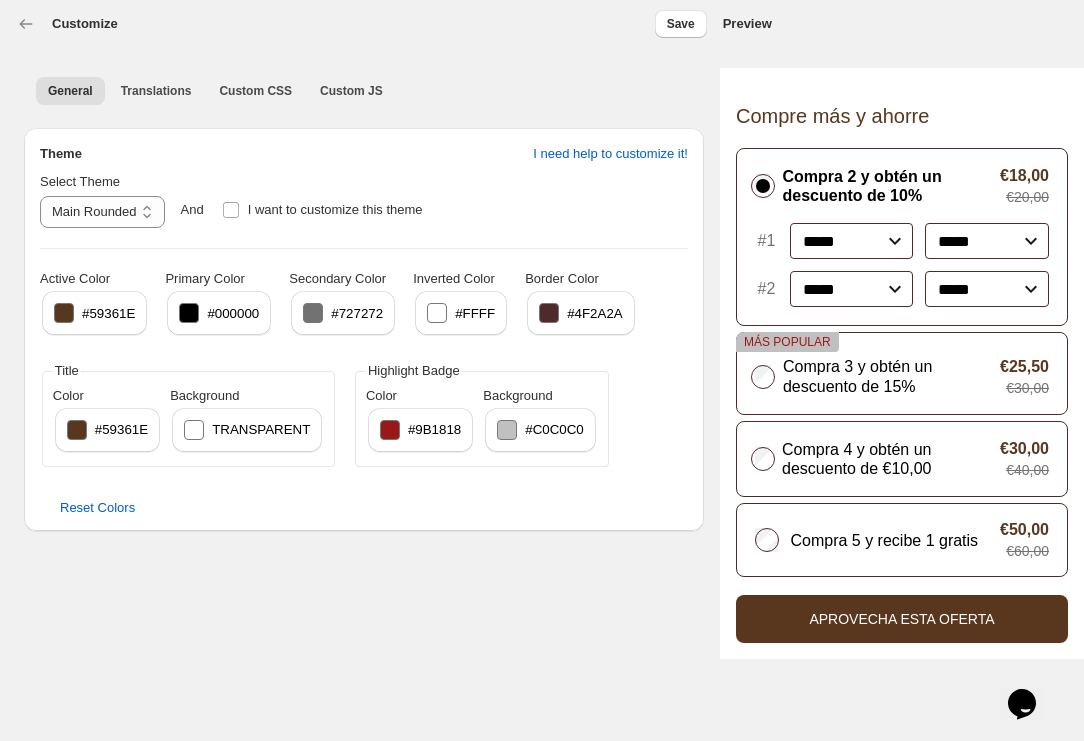click on "Customize Save" at bounding box center (361, 24) 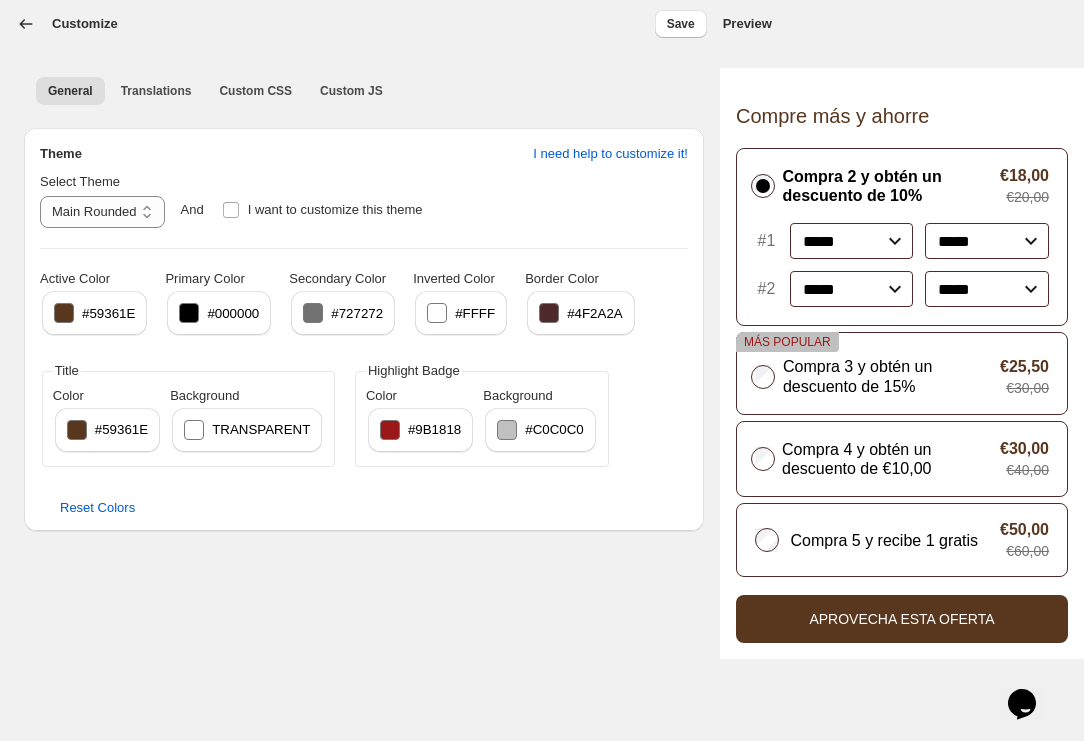 click 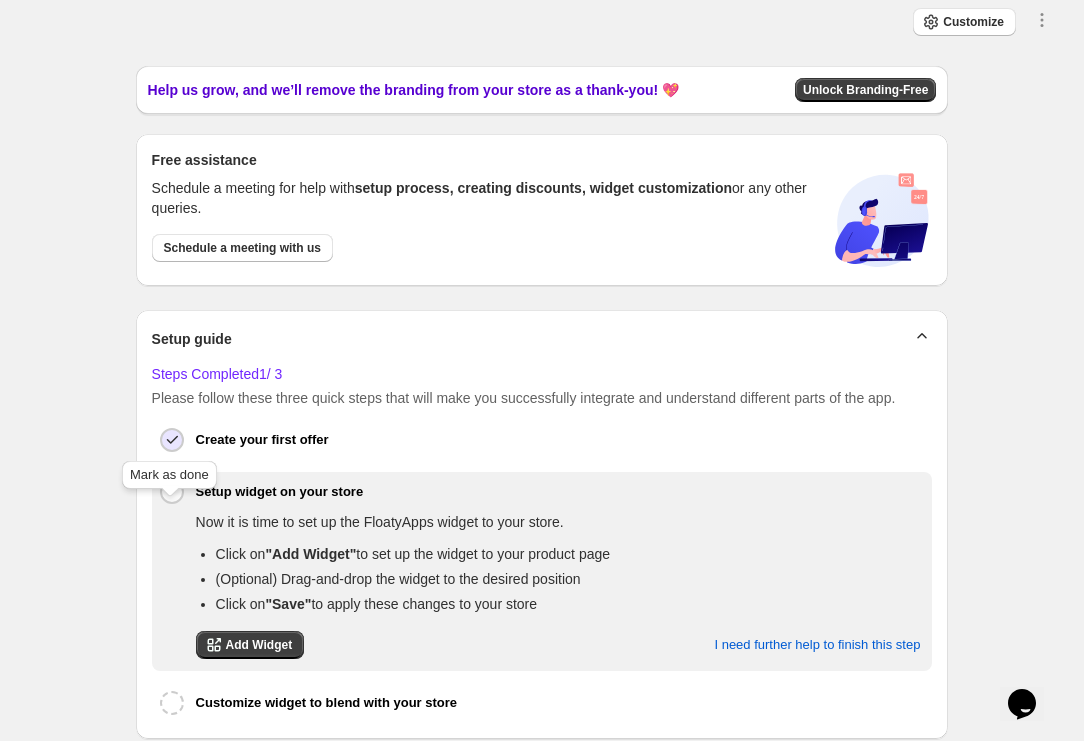 click at bounding box center [172, 492] 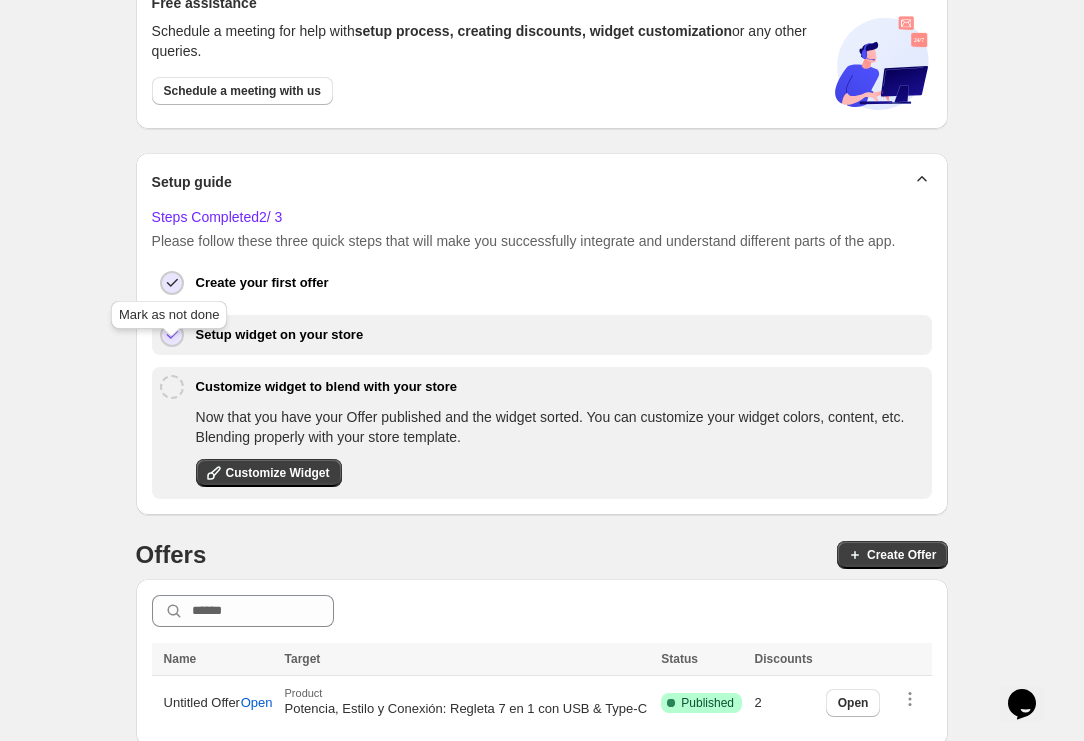 scroll, scrollTop: 160, scrollLeft: 0, axis: vertical 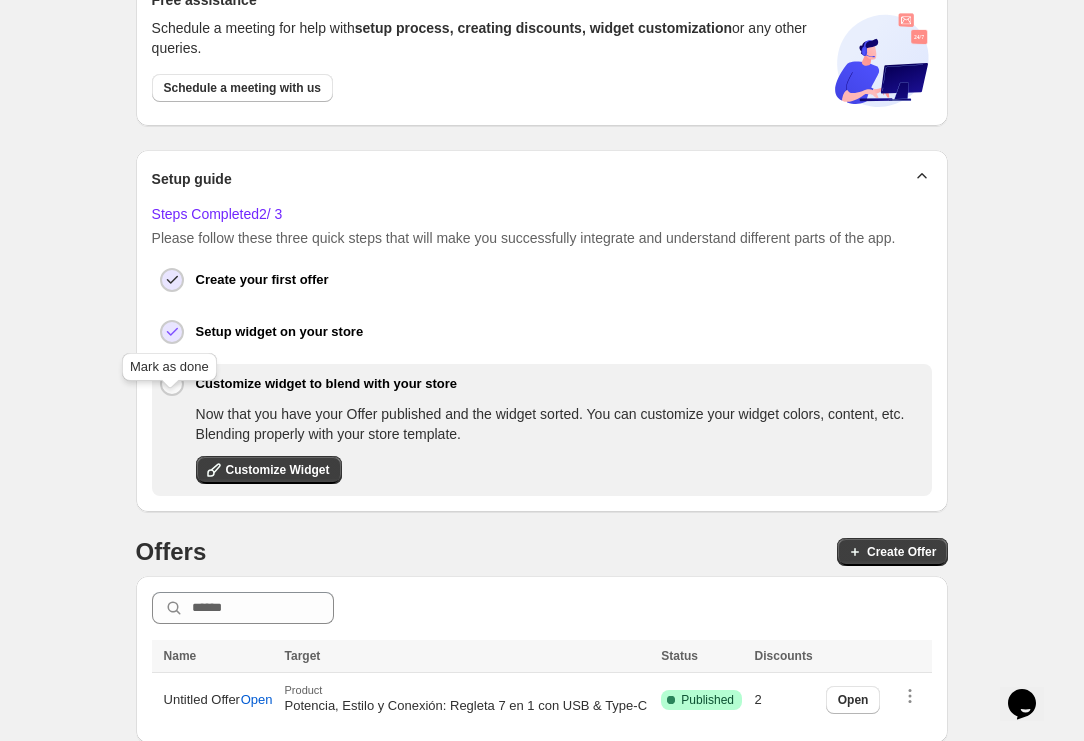 click at bounding box center [172, 384] 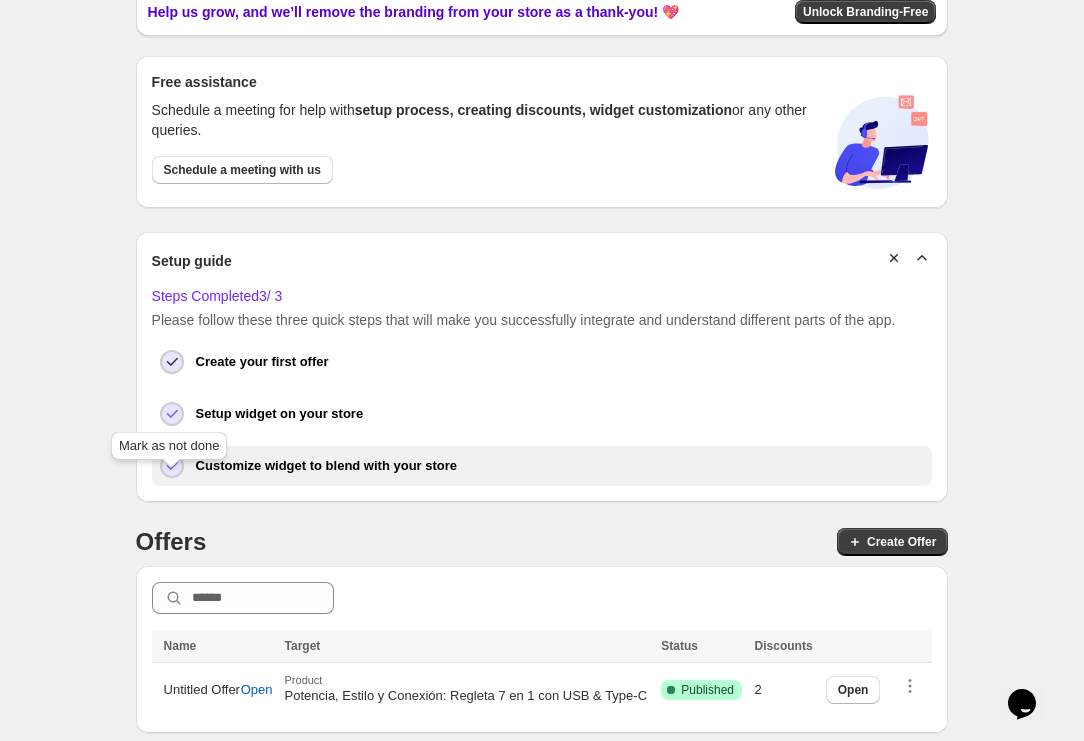 scroll, scrollTop: 96, scrollLeft: 0, axis: vertical 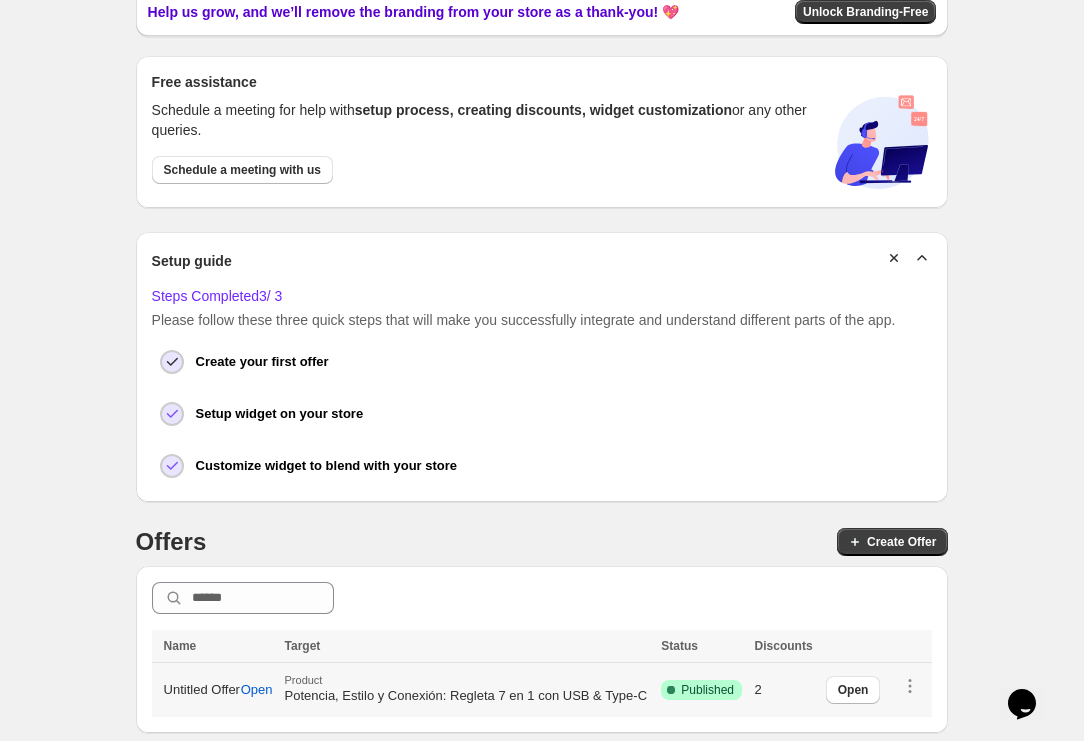 click on "Product Potencia, Estilo y Conexión: Regleta 7 en 1 con USB & Type-C" at bounding box center (467, 690) 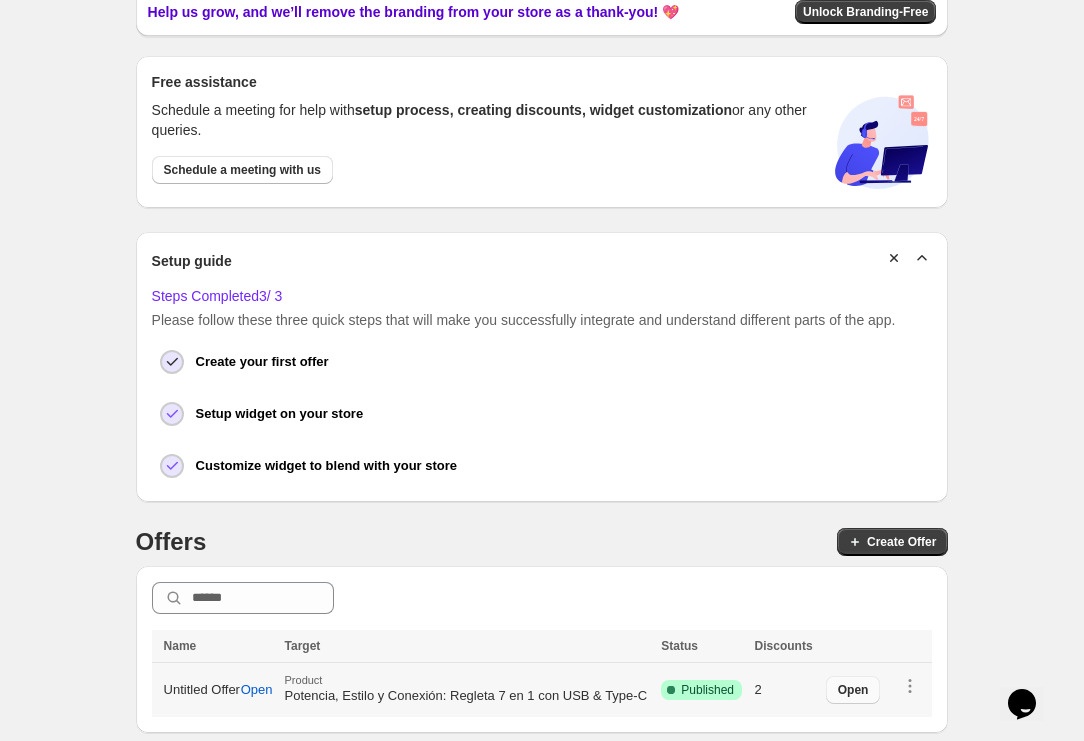 click on "Open" at bounding box center [853, 690] 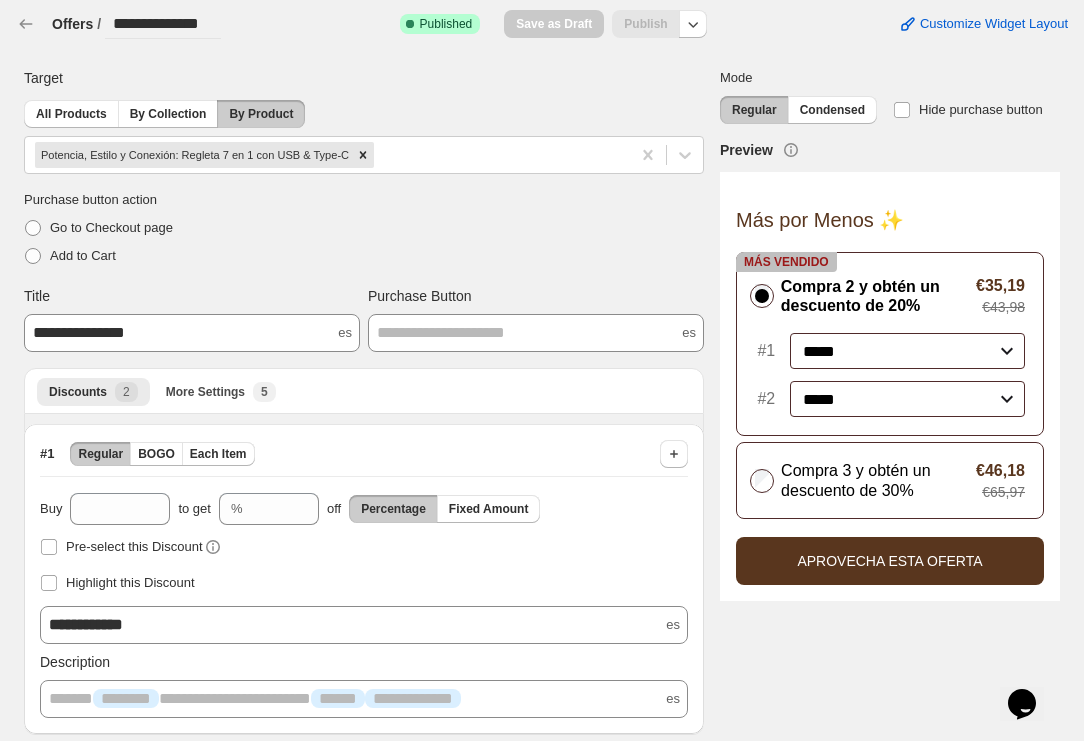 scroll, scrollTop: 0, scrollLeft: 0, axis: both 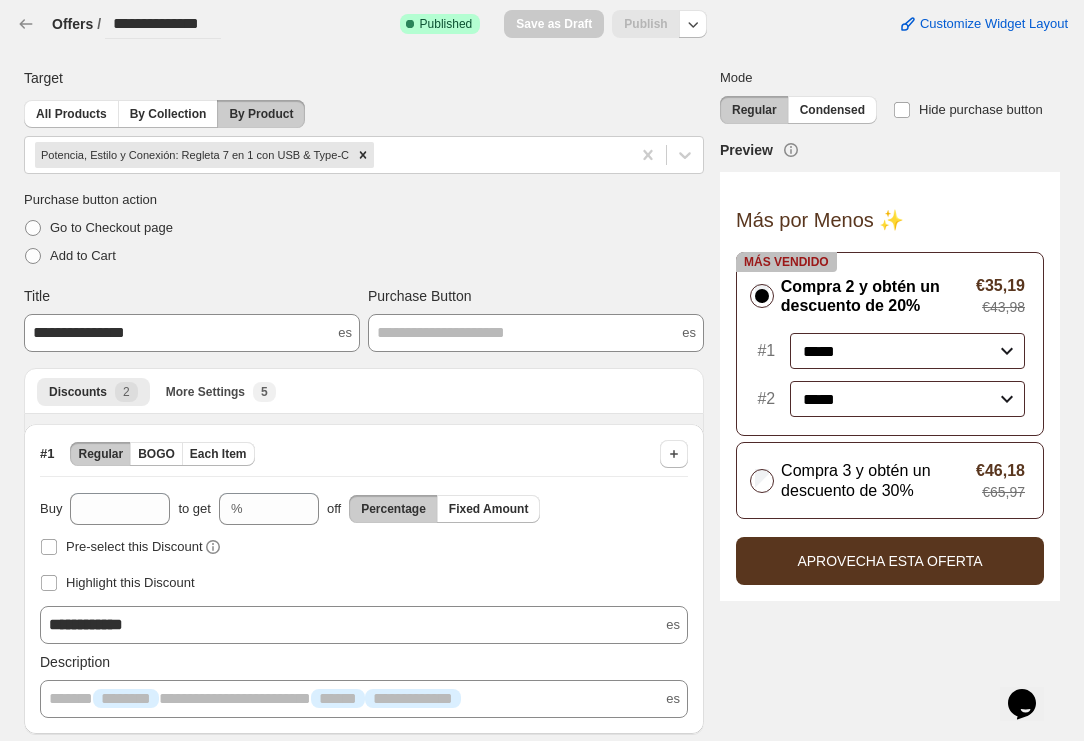 click on "**********" at bounding box center (536, 319) 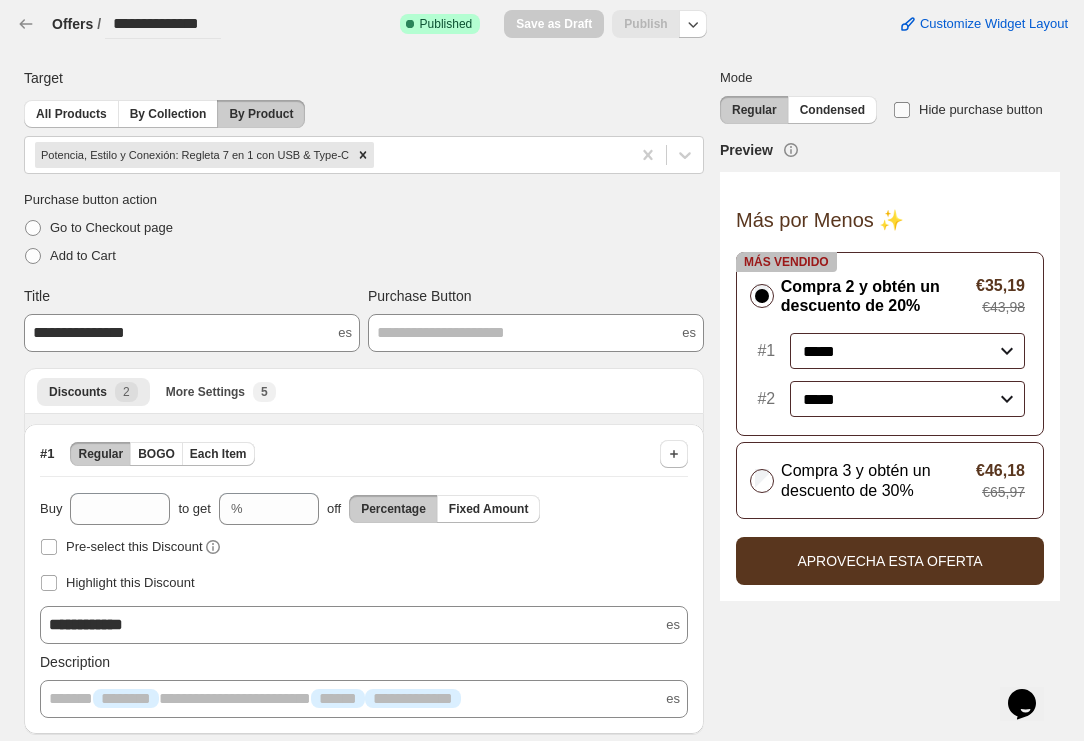 click on "Hide purchase button" at bounding box center (981, 109) 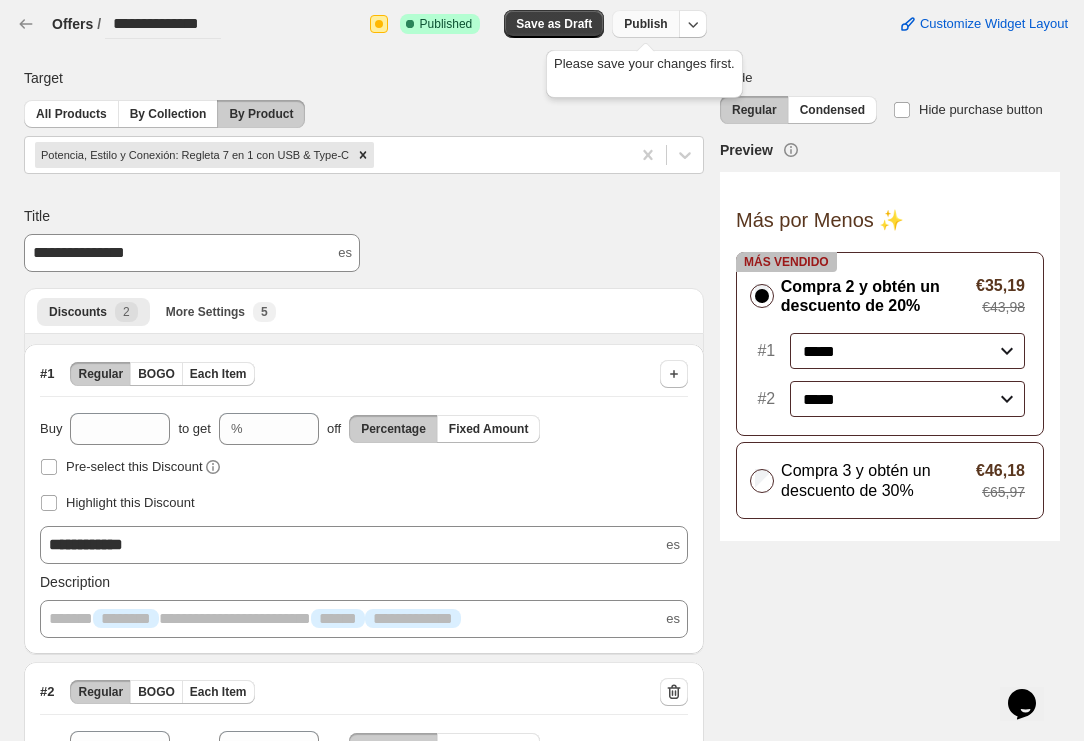 click on "Publish" at bounding box center [645, 24] 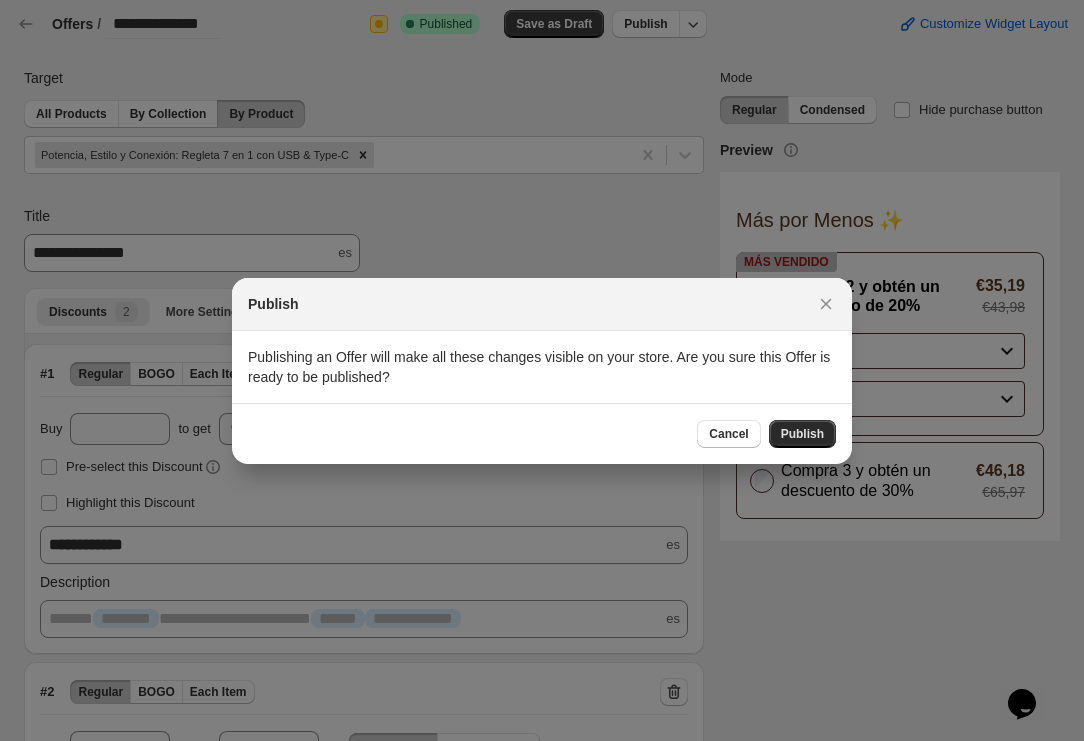 click on "Publish" at bounding box center (802, 434) 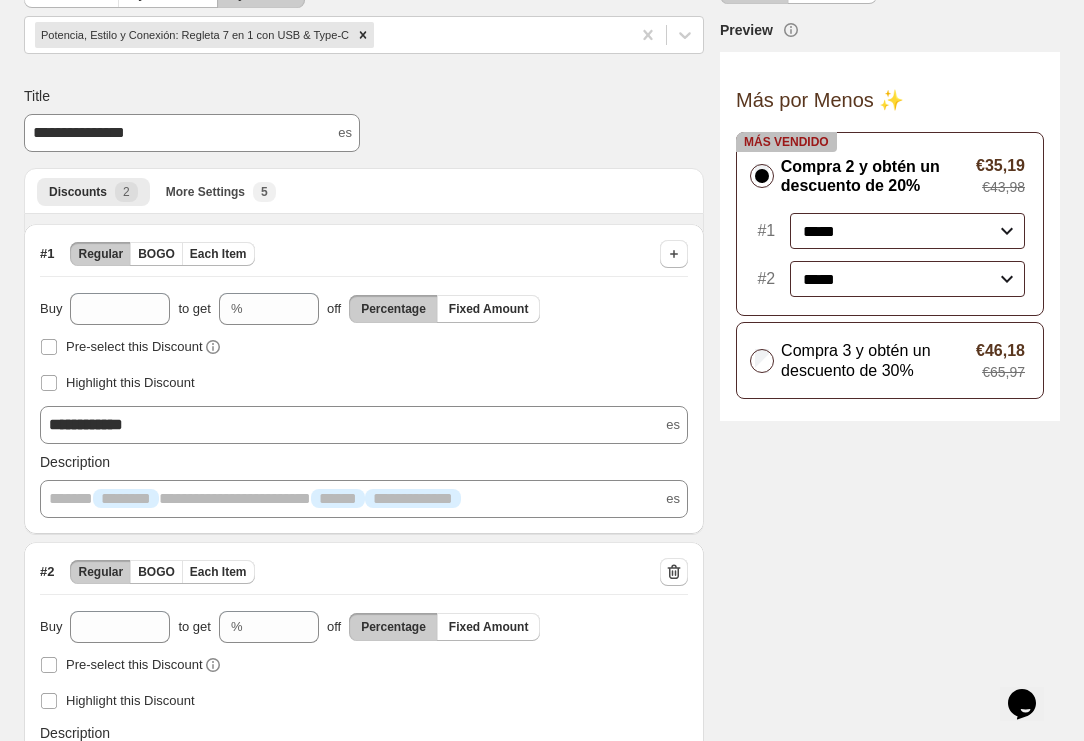 scroll, scrollTop: 238, scrollLeft: 0, axis: vertical 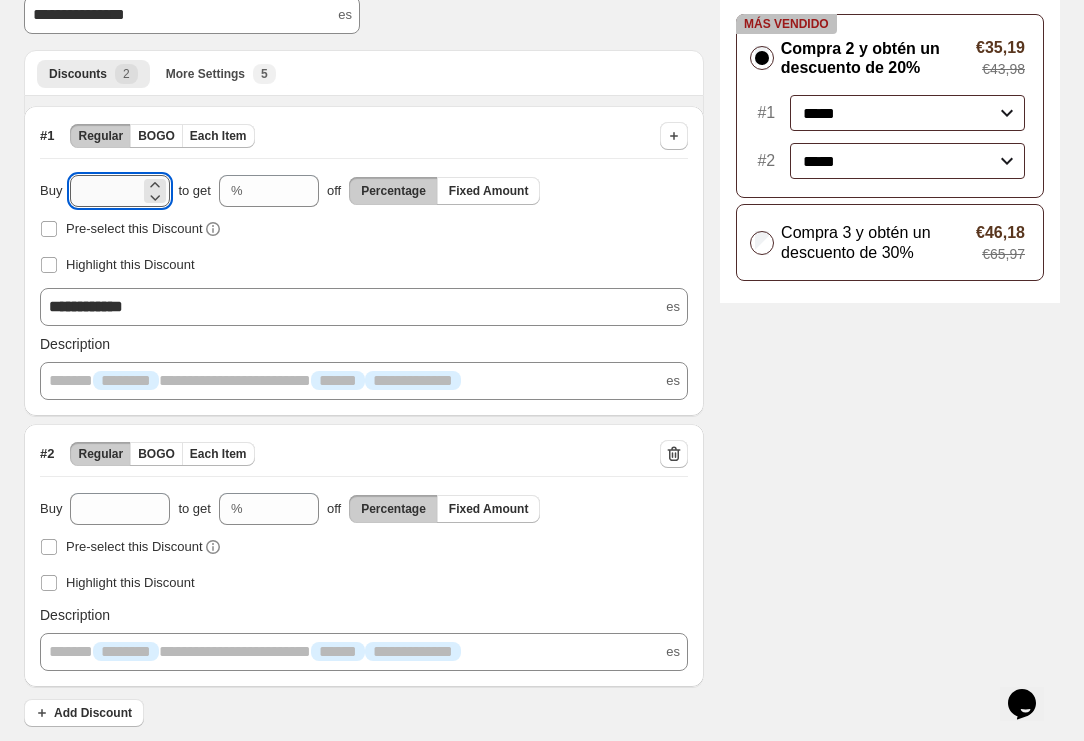 click on "*" at bounding box center [105, 191] 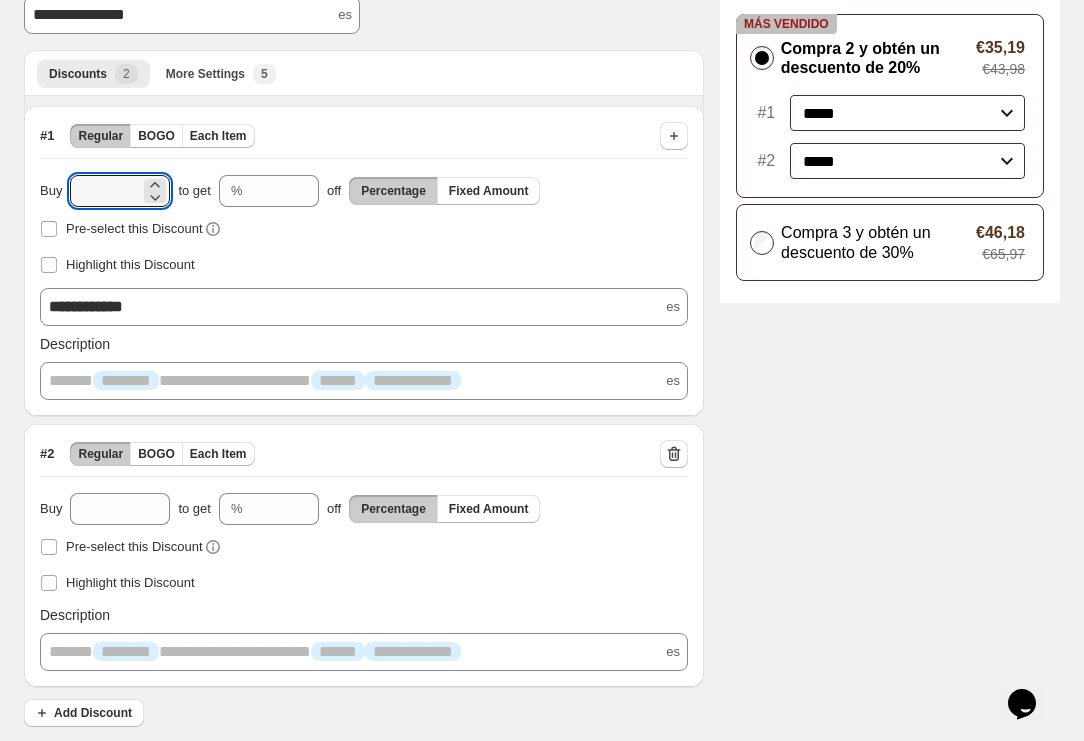 click on "**********" at bounding box center [534, 275] 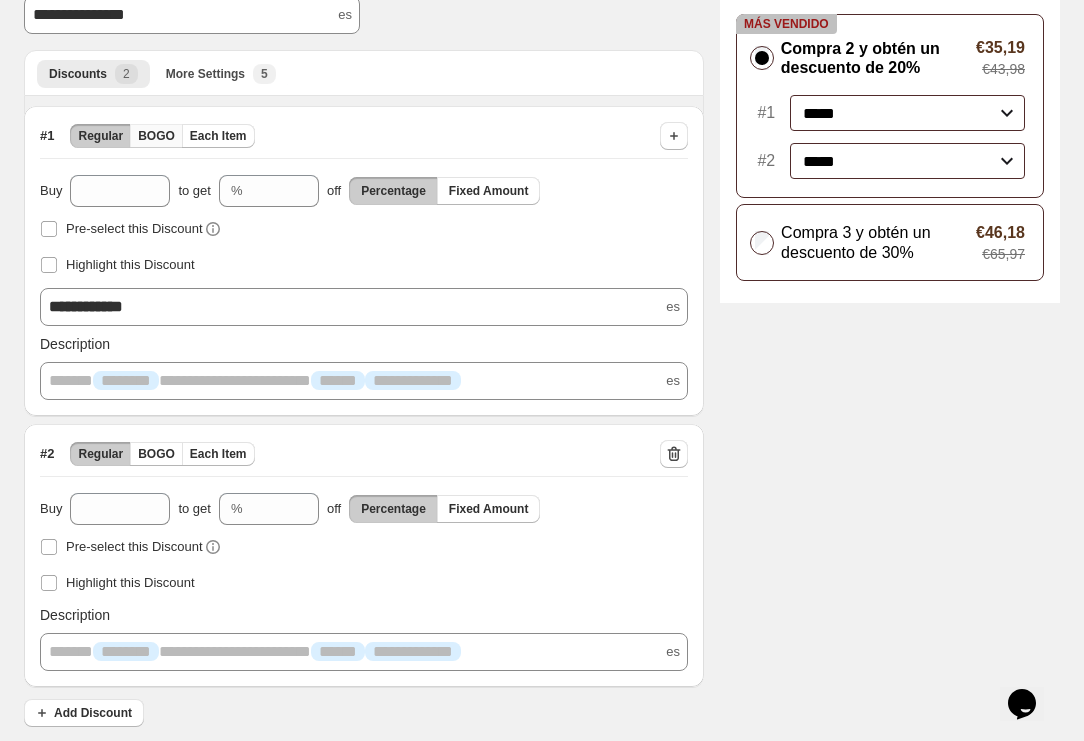 click on "BOGO" at bounding box center (156, 136) 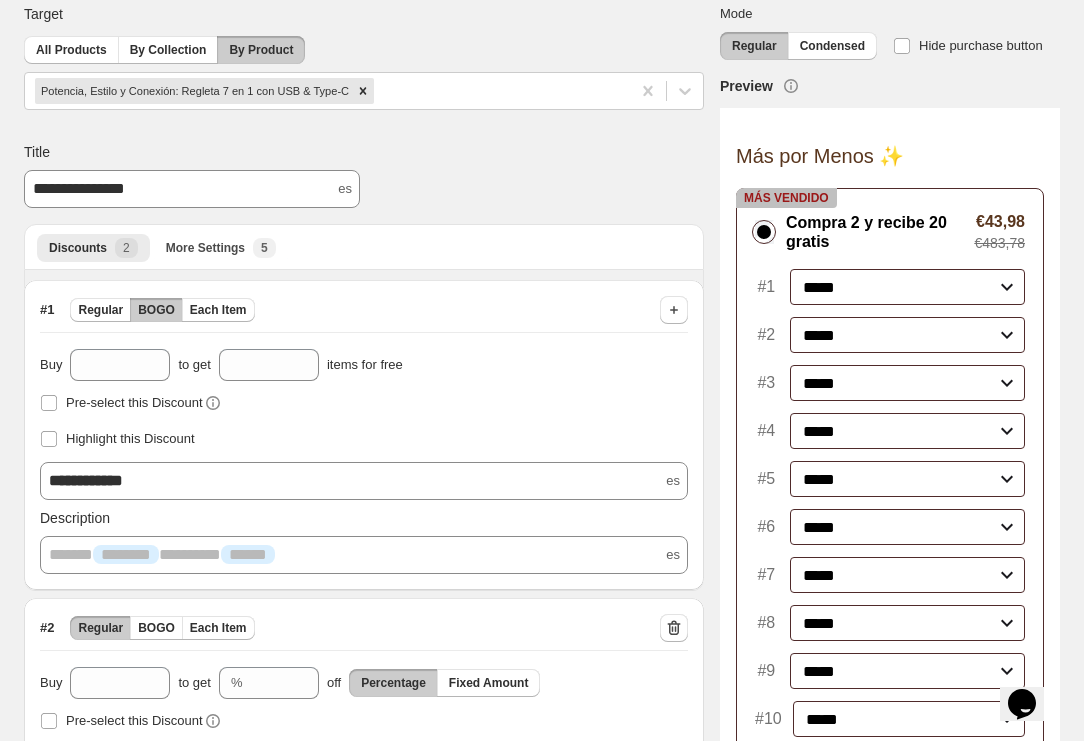 scroll, scrollTop: 52, scrollLeft: 0, axis: vertical 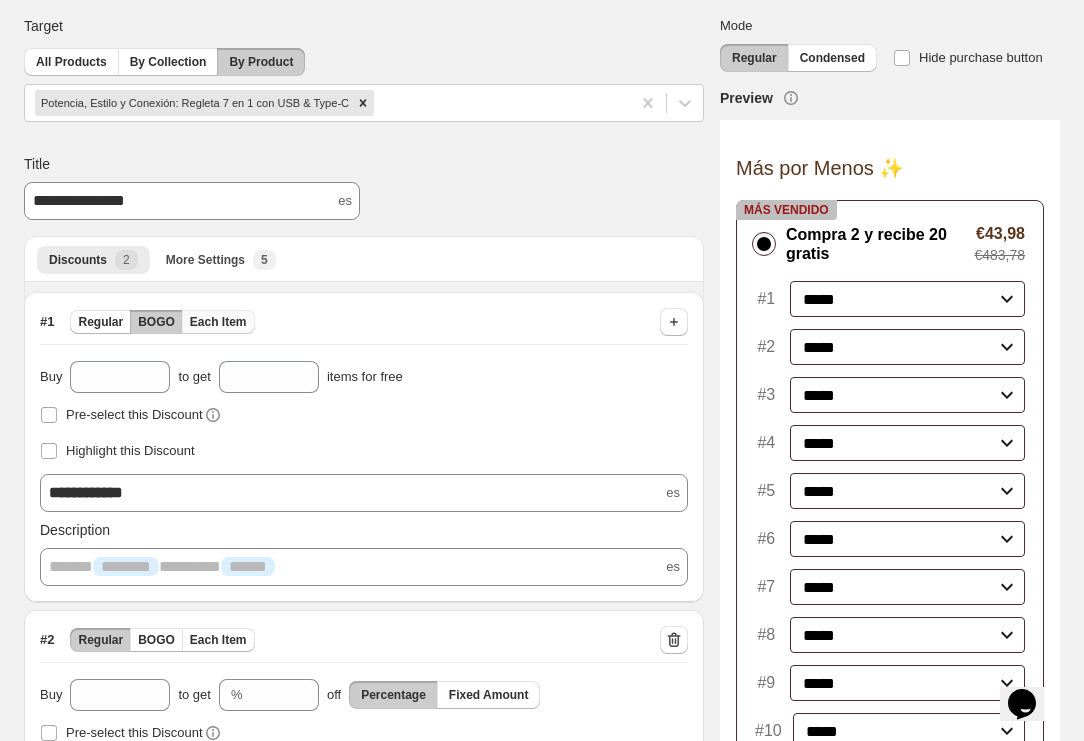 click on "Each Item" at bounding box center (218, 322) 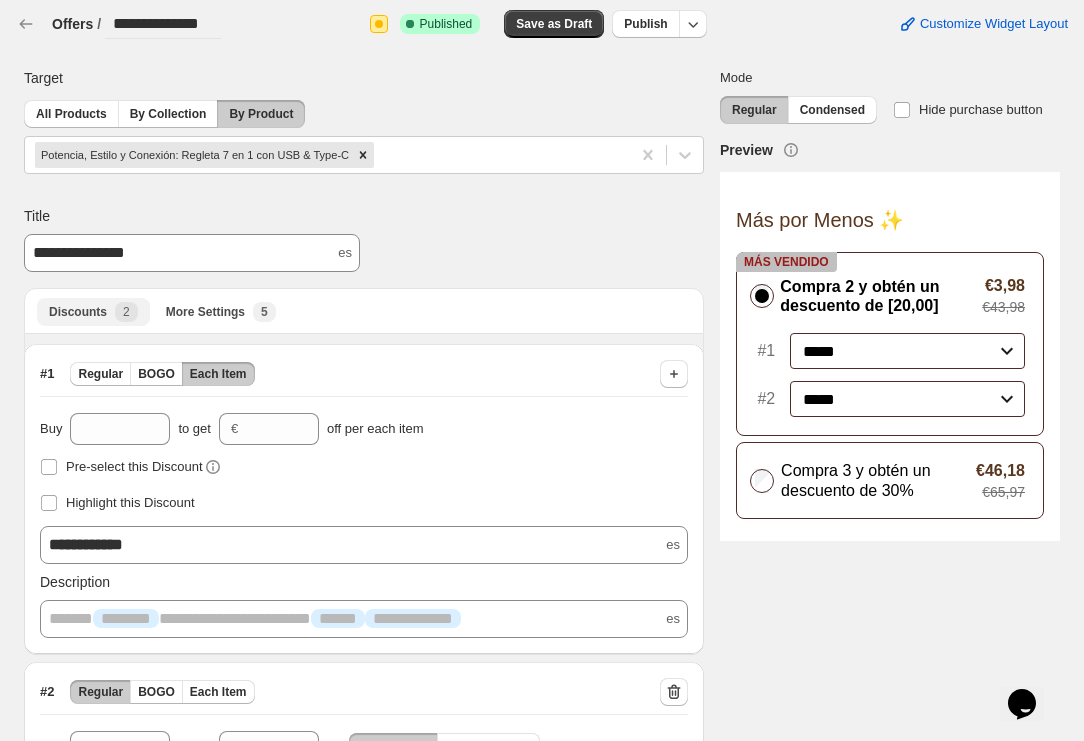 scroll, scrollTop: 0, scrollLeft: 0, axis: both 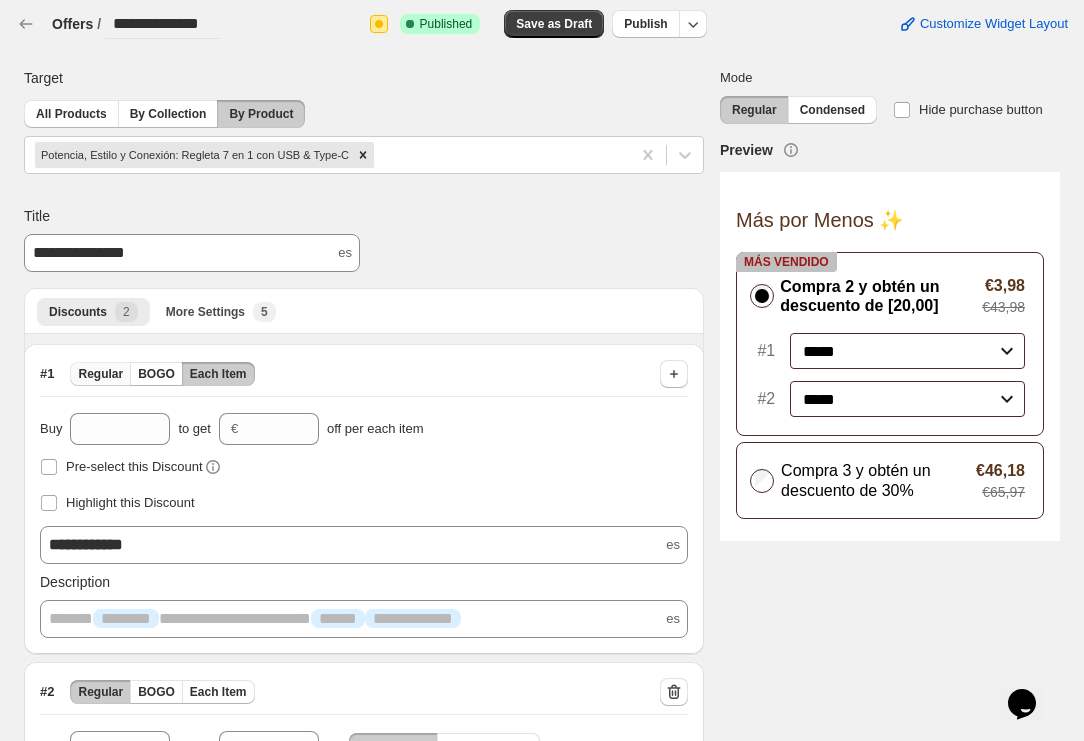 click on "Regular" at bounding box center [100, 374] 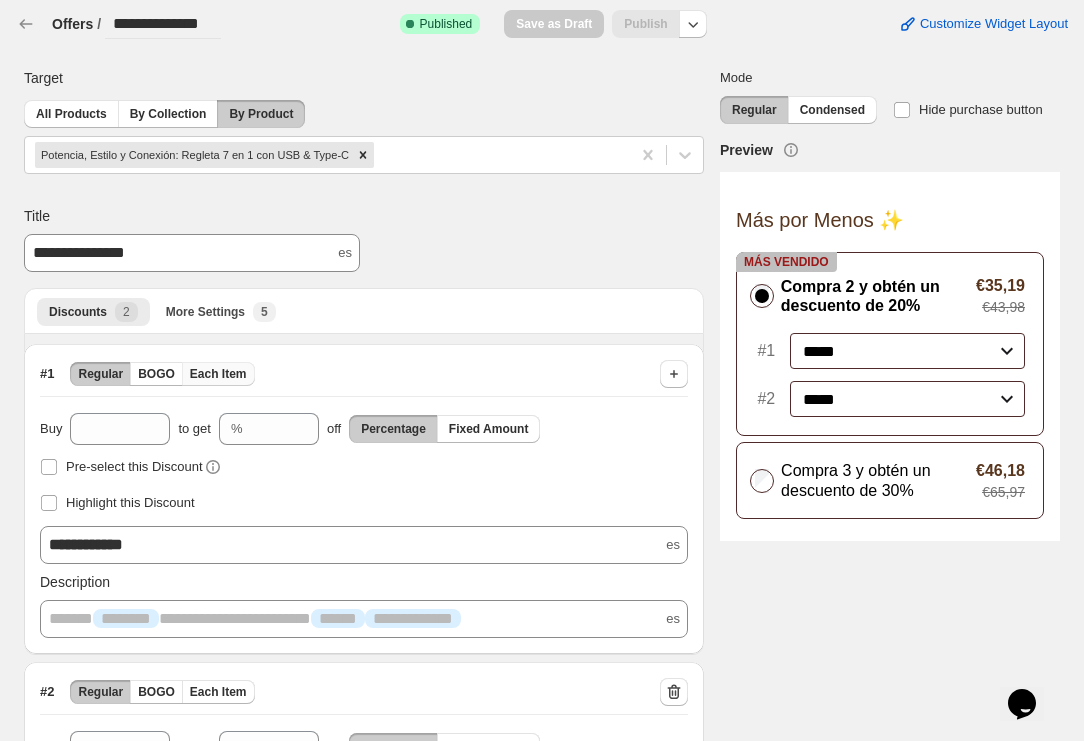 click on "Each Item" at bounding box center [218, 374] 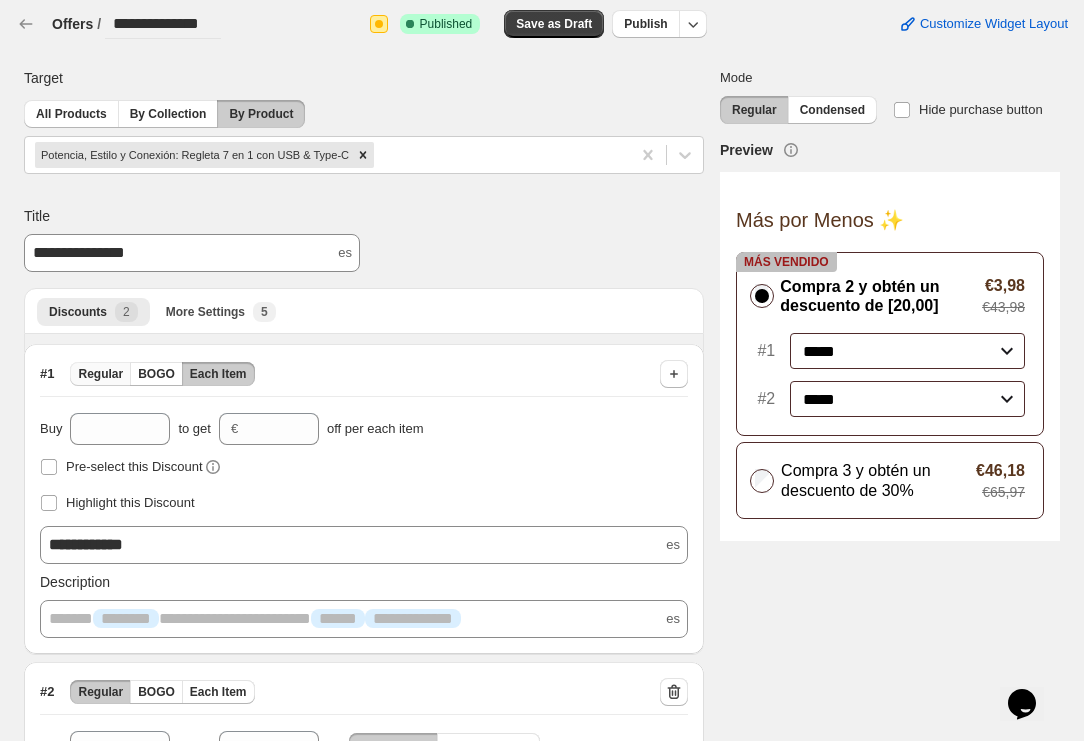 click on "Regular" at bounding box center [100, 374] 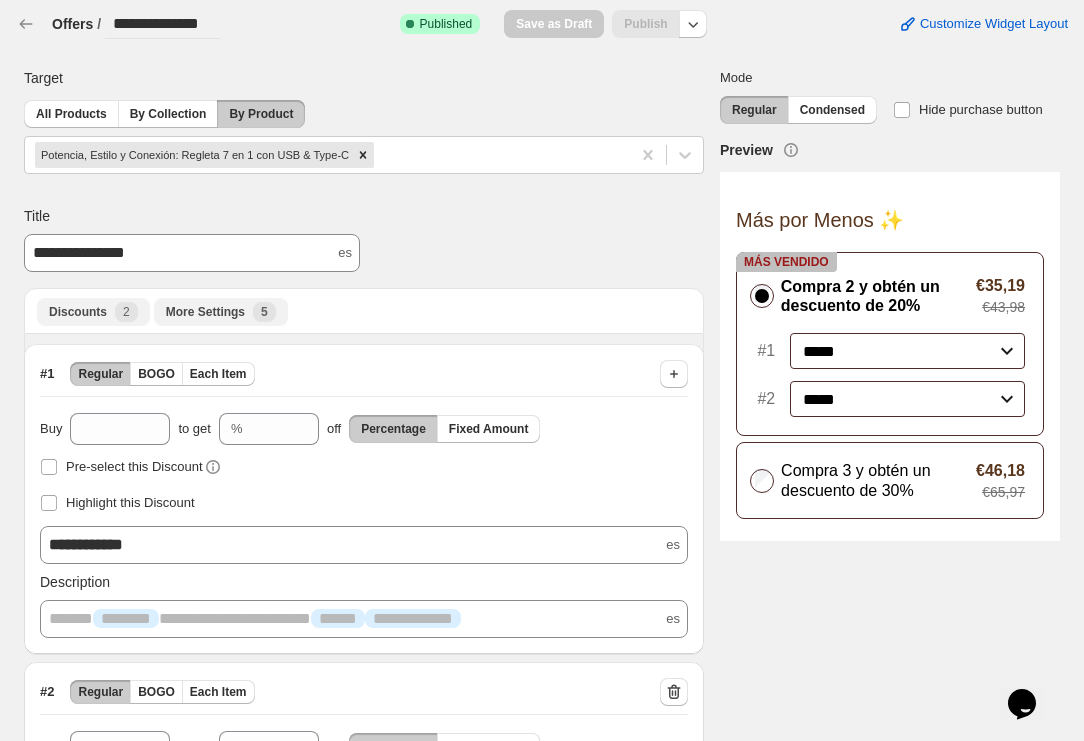 click on "More Settings New 5" at bounding box center (221, 312) 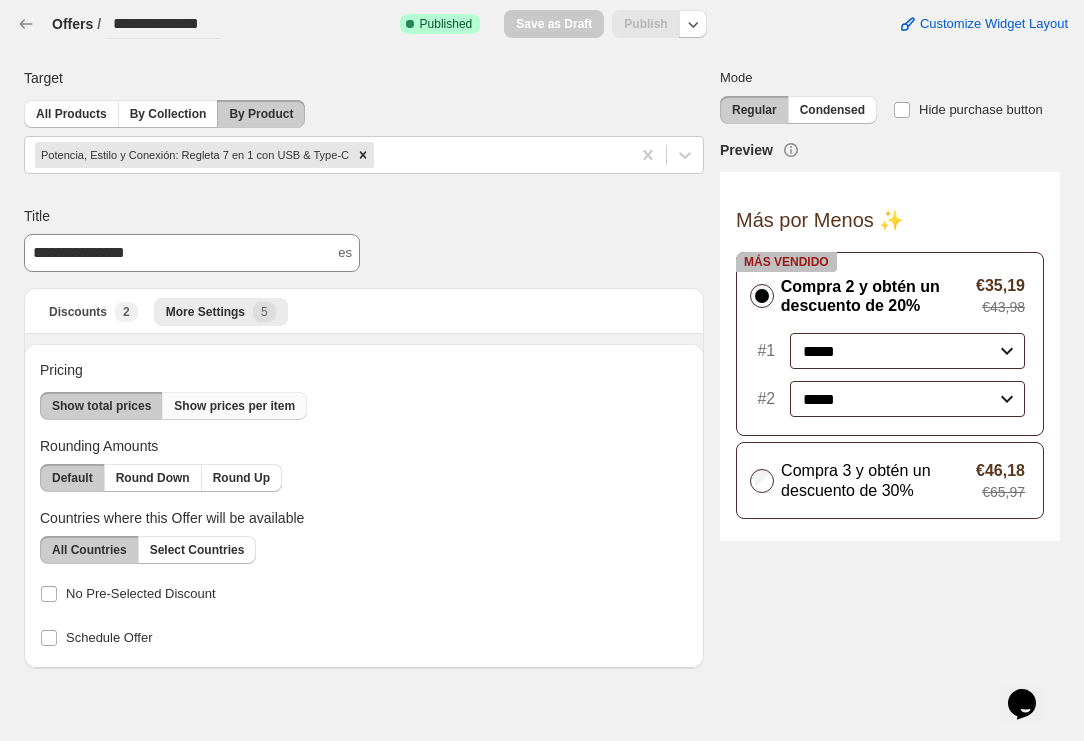 click on "Show prices per item" at bounding box center [234, 406] 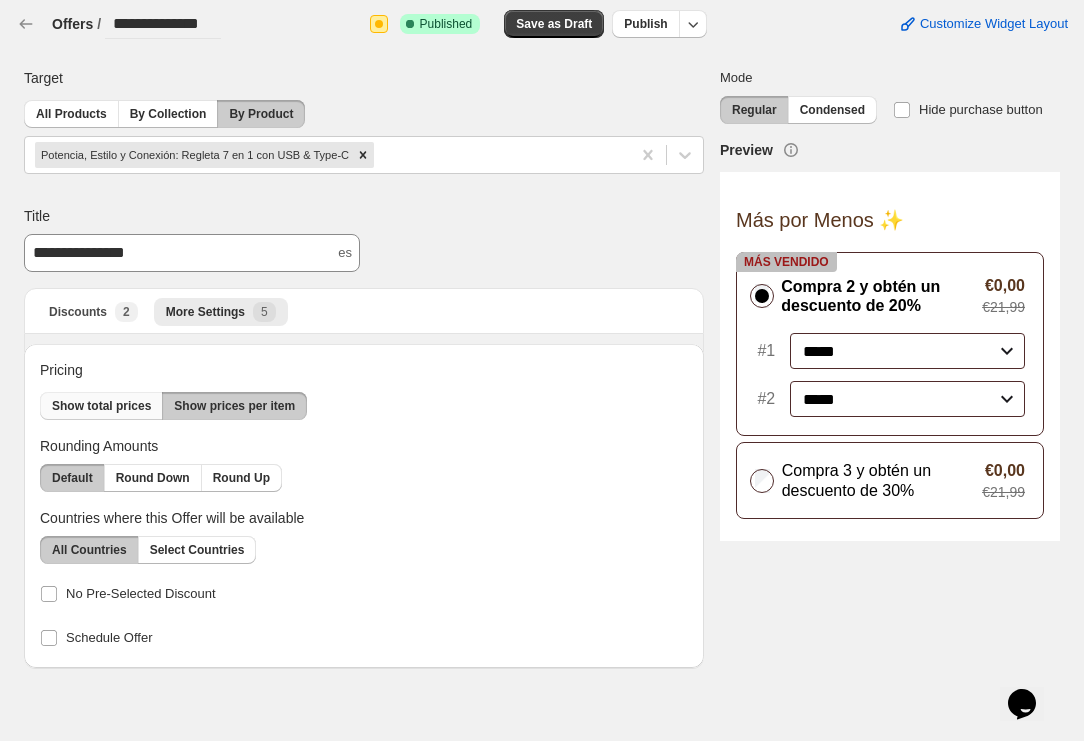 click on "Show total prices" at bounding box center [101, 406] 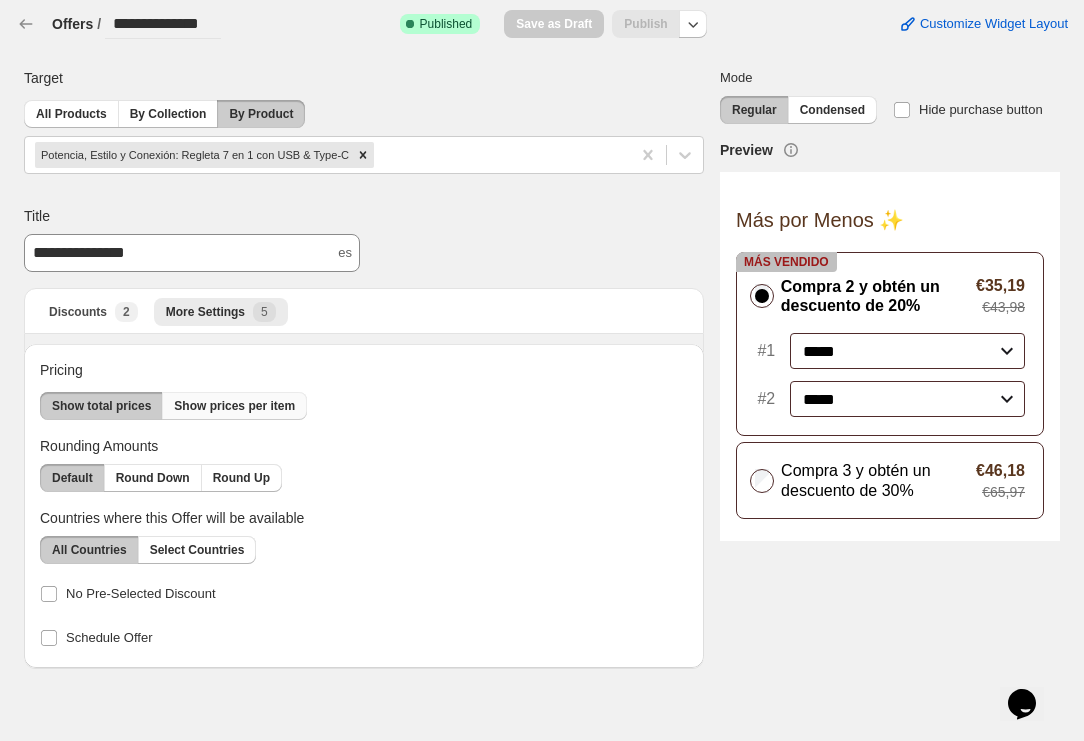 click on "Show prices per item" at bounding box center [234, 406] 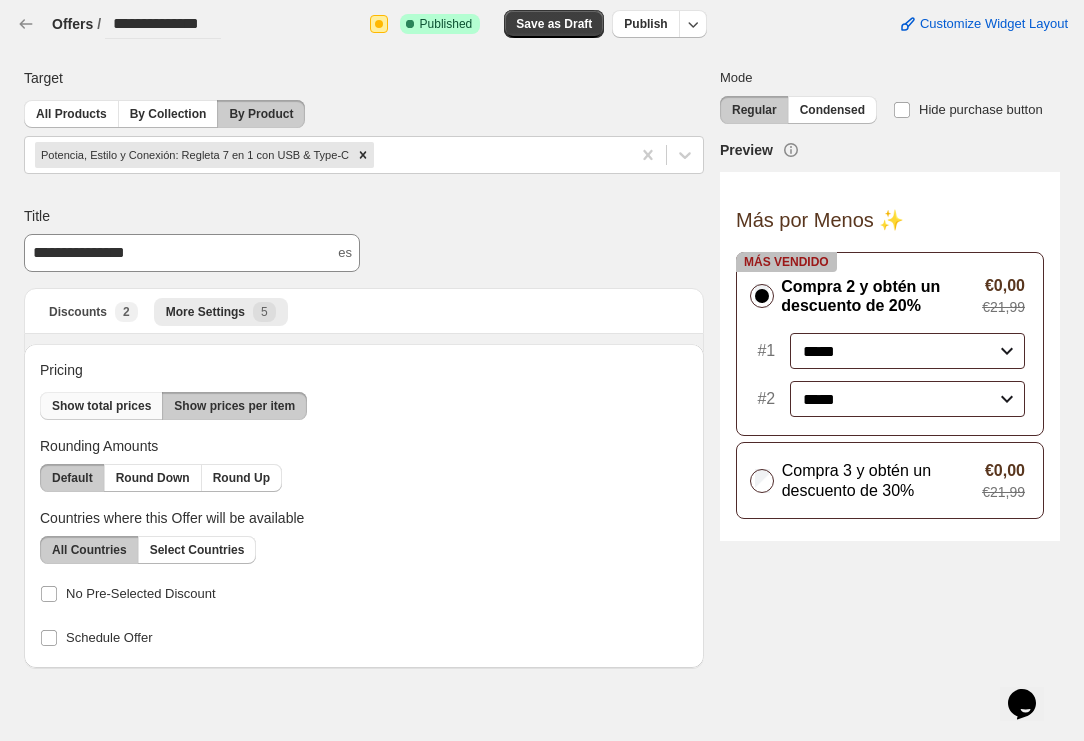 click on "Show total prices" at bounding box center [101, 406] 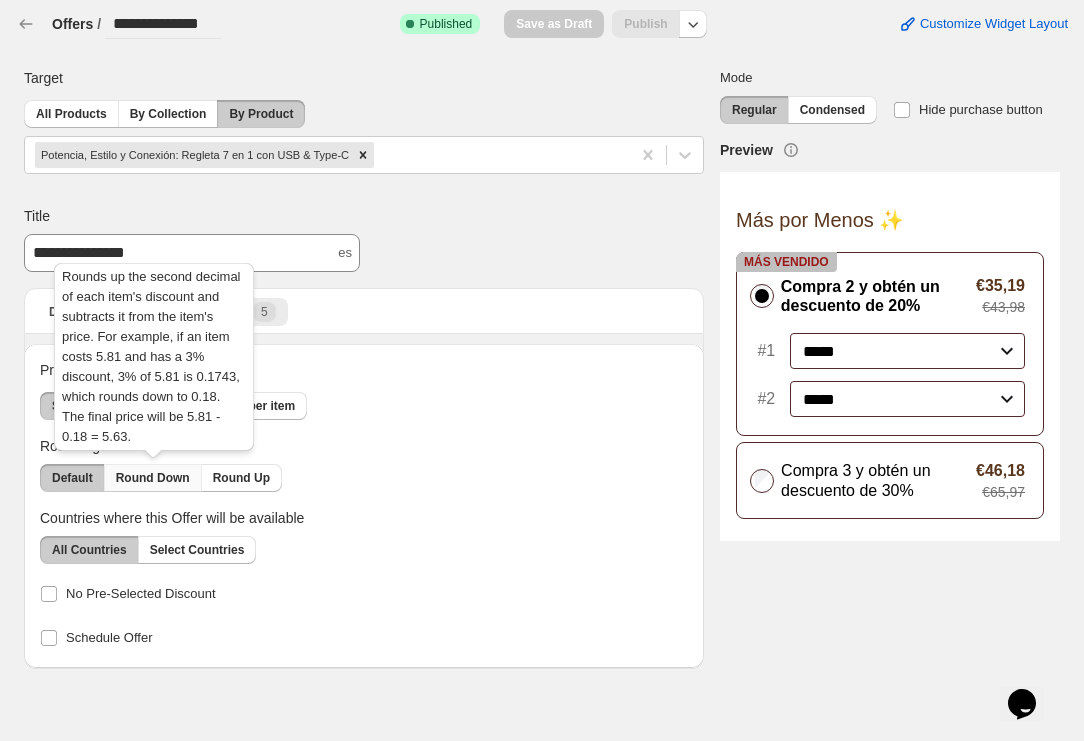click on "Round Down" at bounding box center (153, 478) 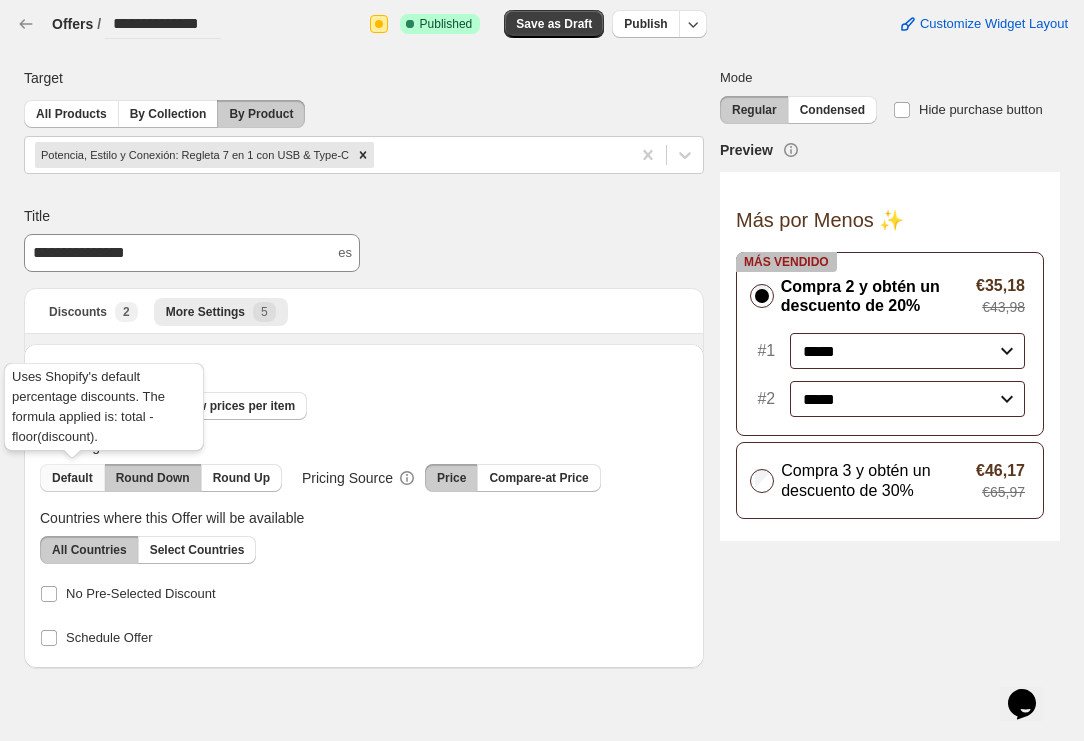 click on "Default" at bounding box center (72, 478) 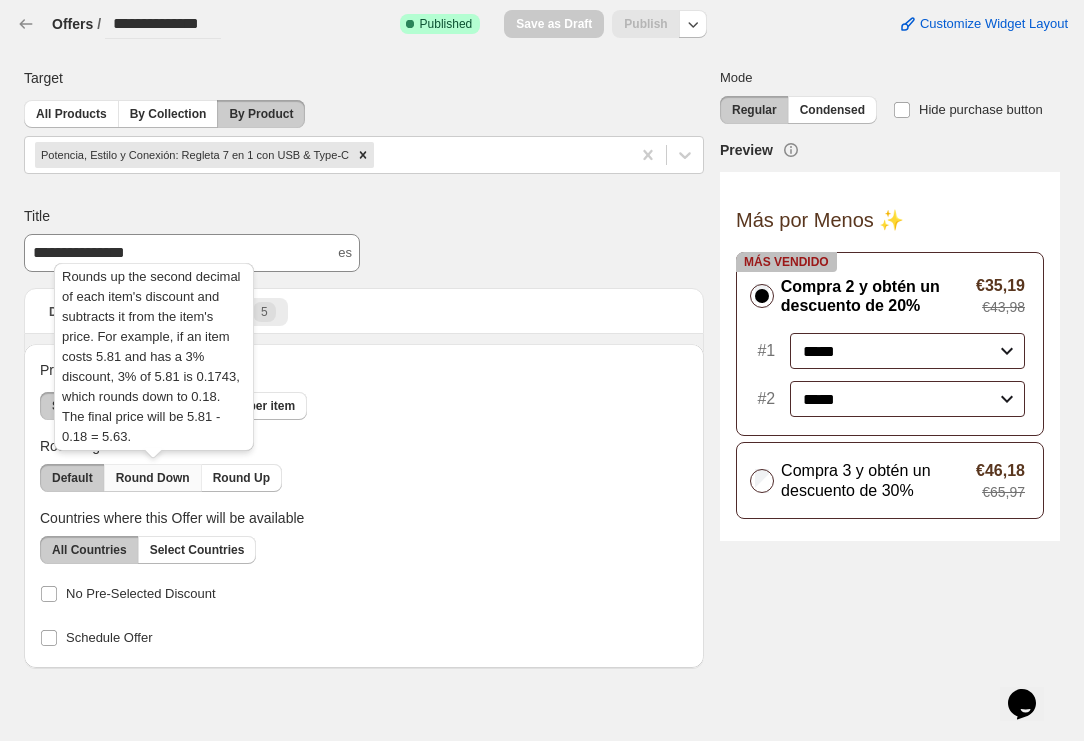 click on "Round Down" at bounding box center (153, 478) 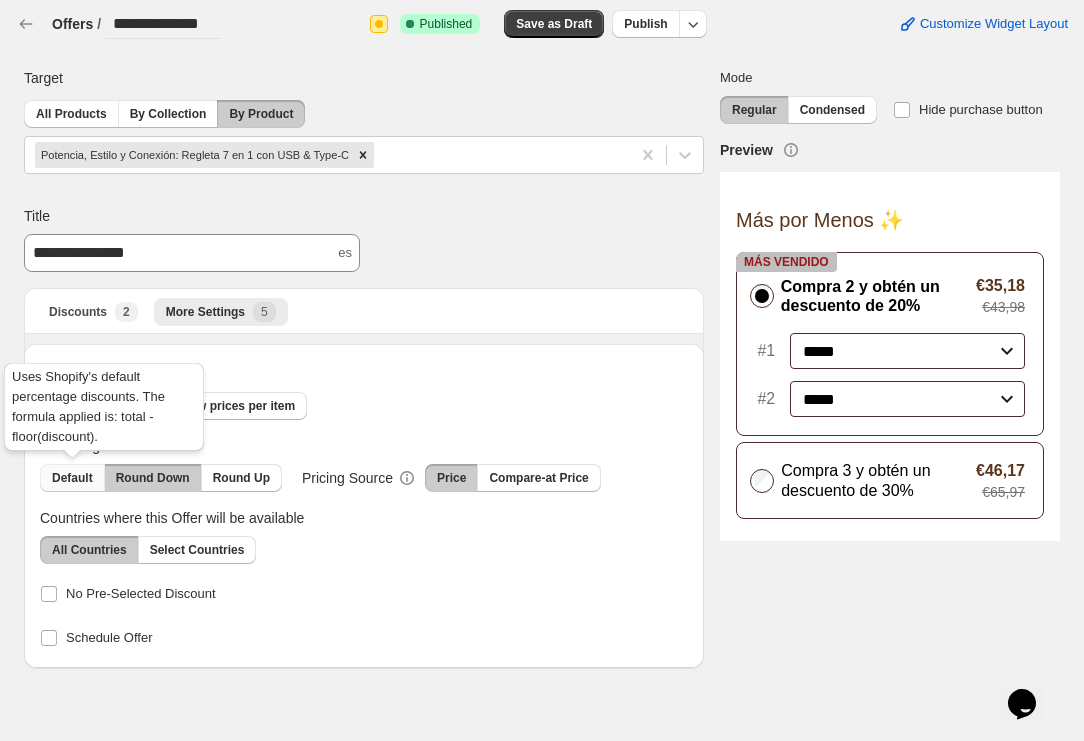 click on "Default" at bounding box center (72, 478) 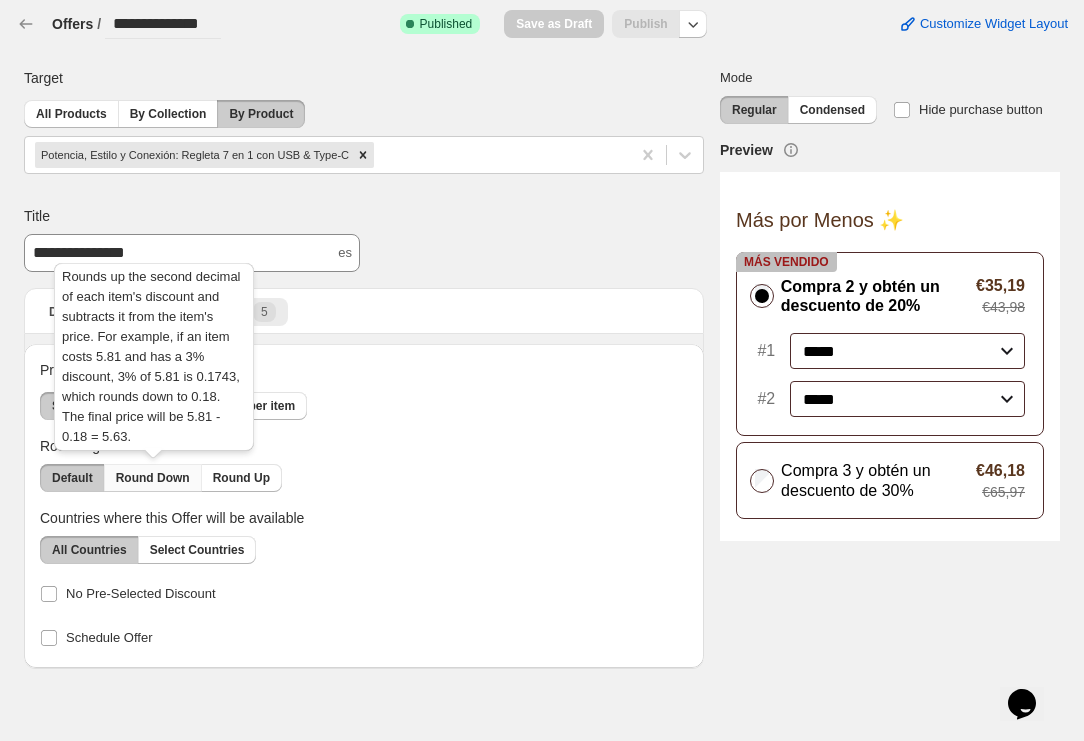 click on "Round Down" at bounding box center (153, 478) 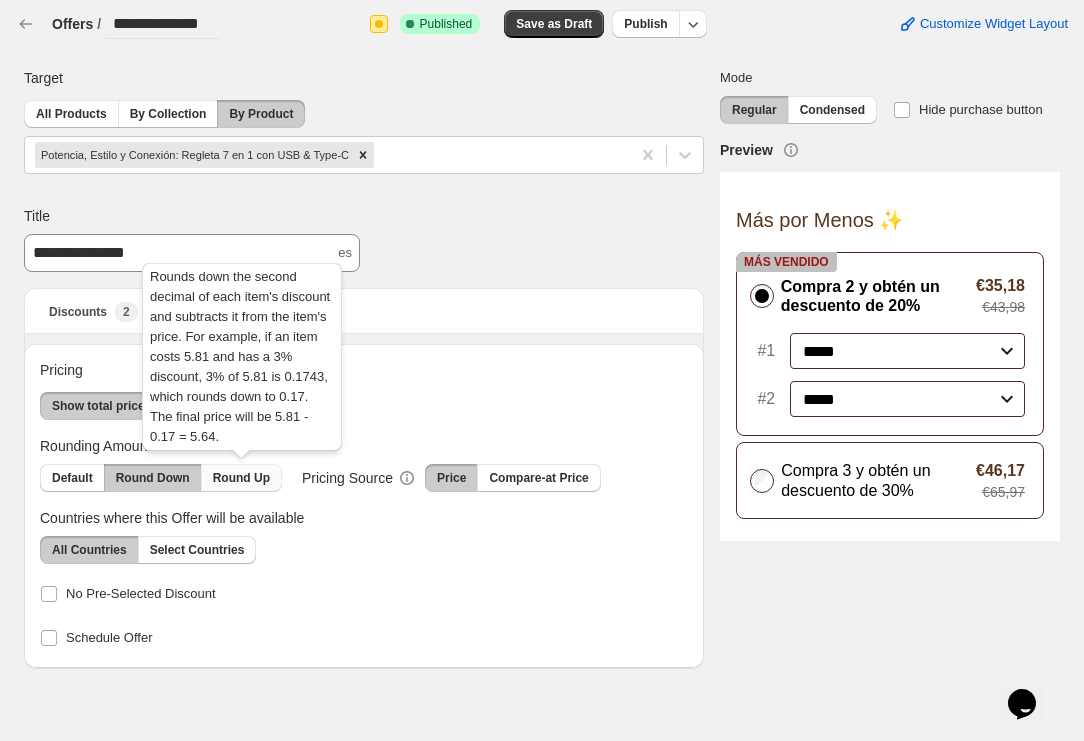 click on "Round Up" at bounding box center [241, 478] 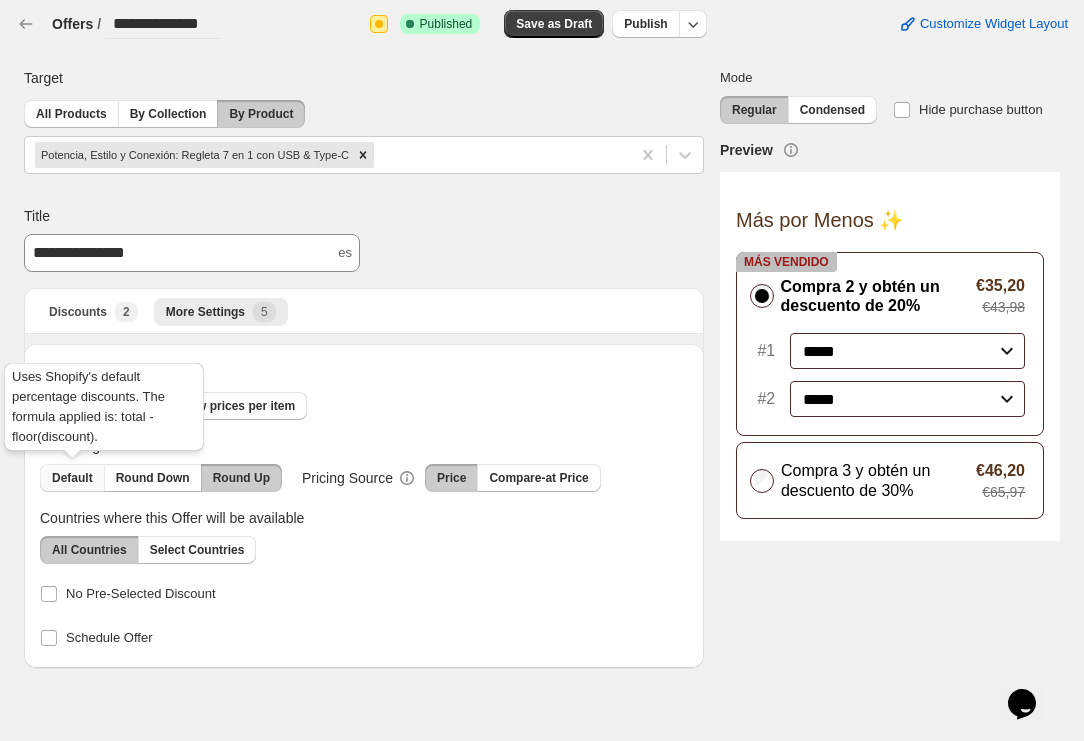 click on "Default" at bounding box center [72, 478] 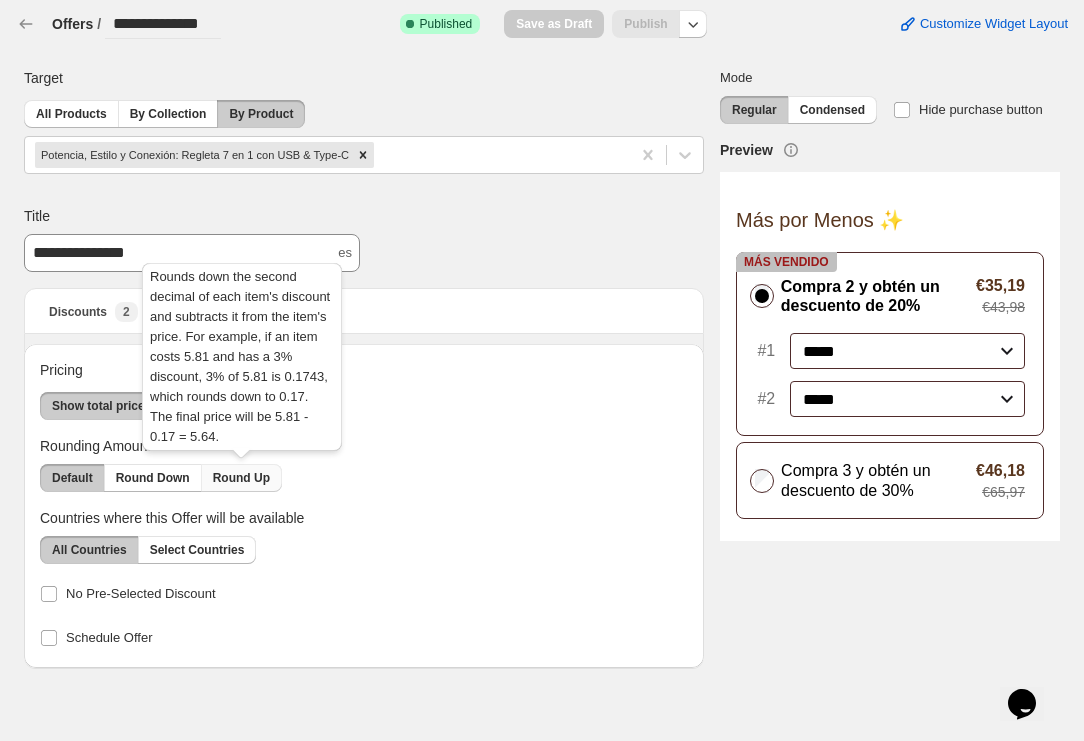 click on "Round Up" at bounding box center (241, 478) 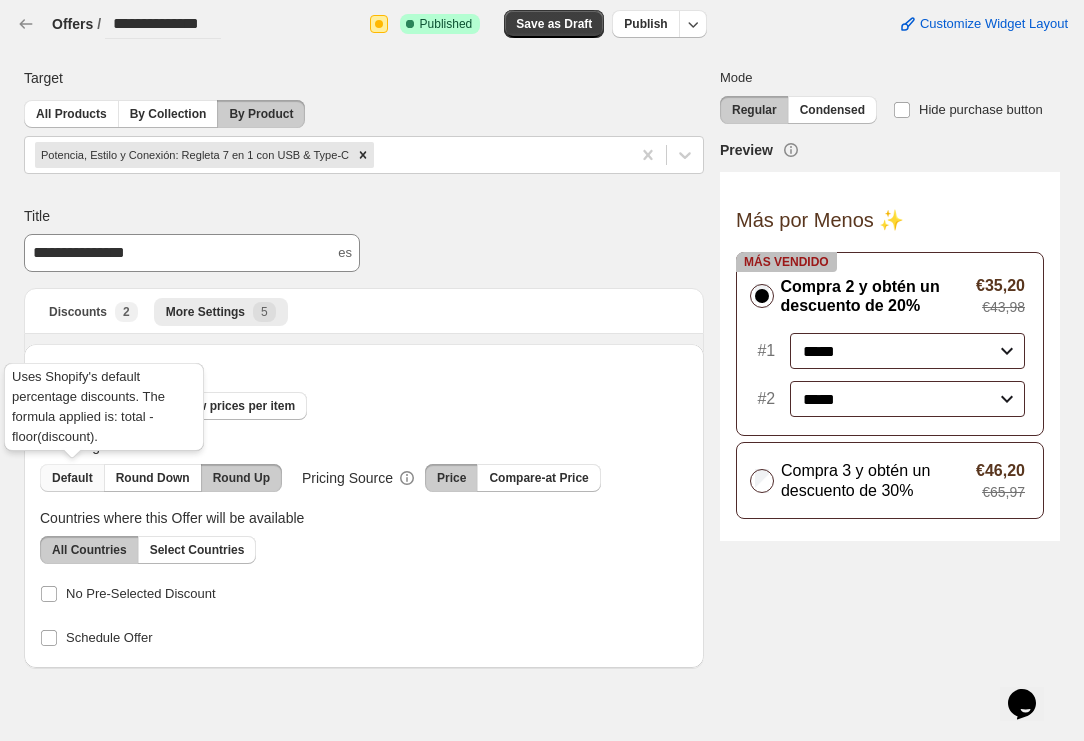 click on "Default" at bounding box center [72, 478] 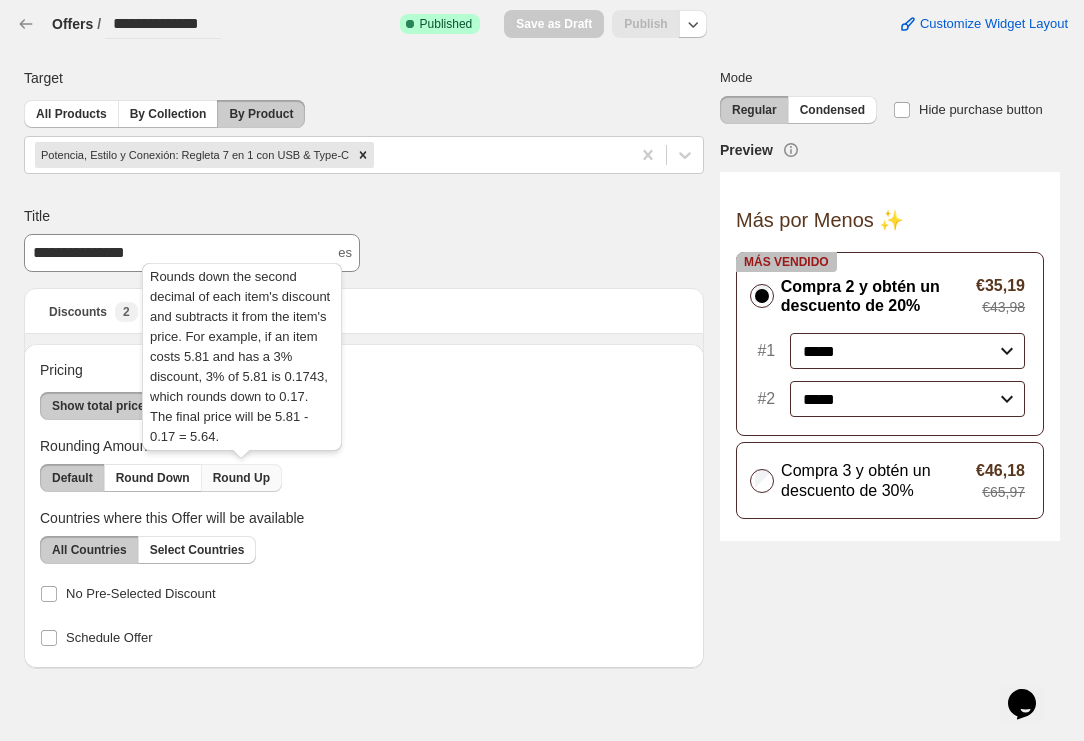 click on "Round Up" at bounding box center [241, 478] 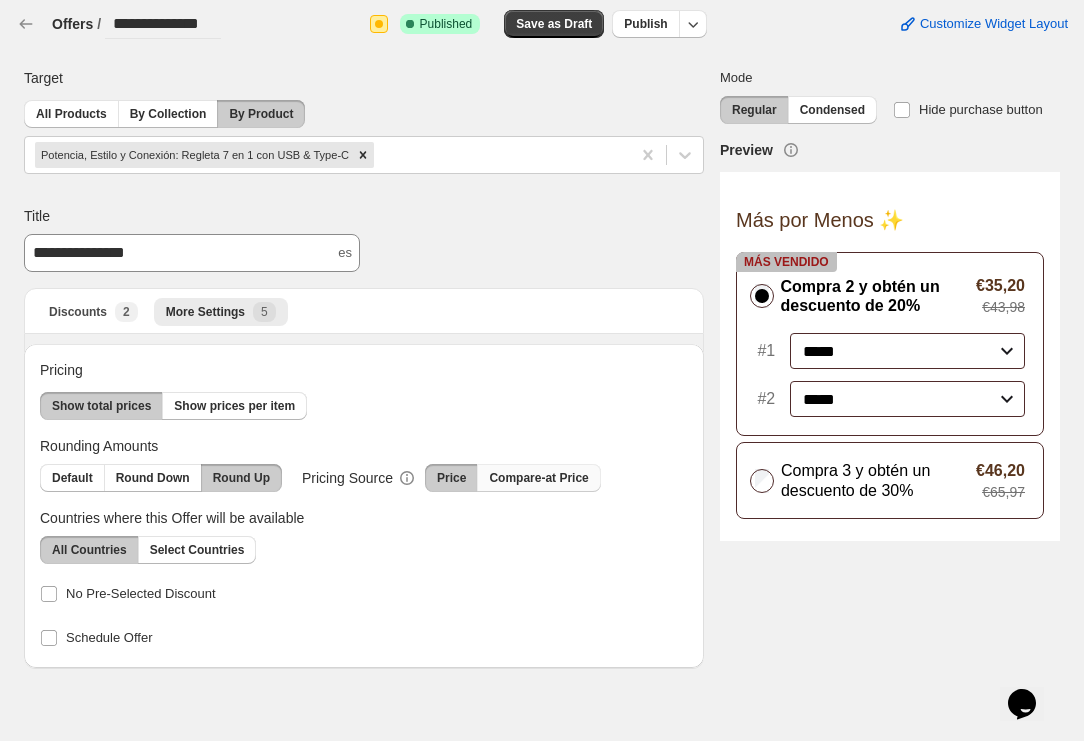 click on "Compare-at Price" at bounding box center [538, 478] 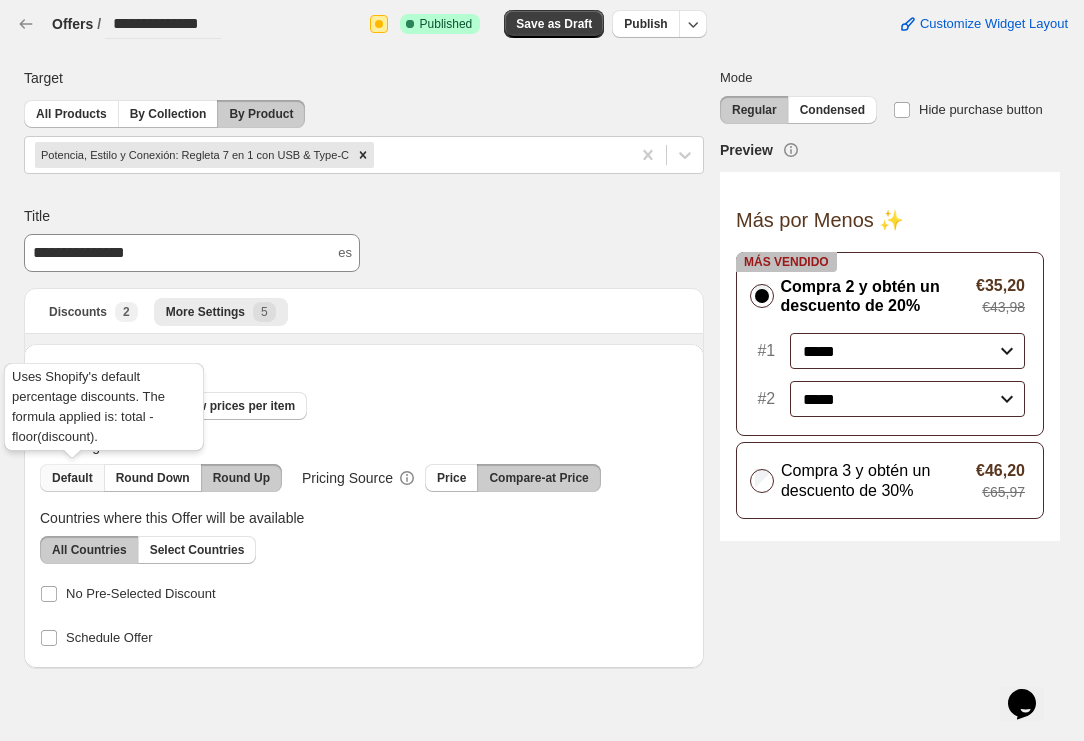 click on "Default" at bounding box center [72, 478] 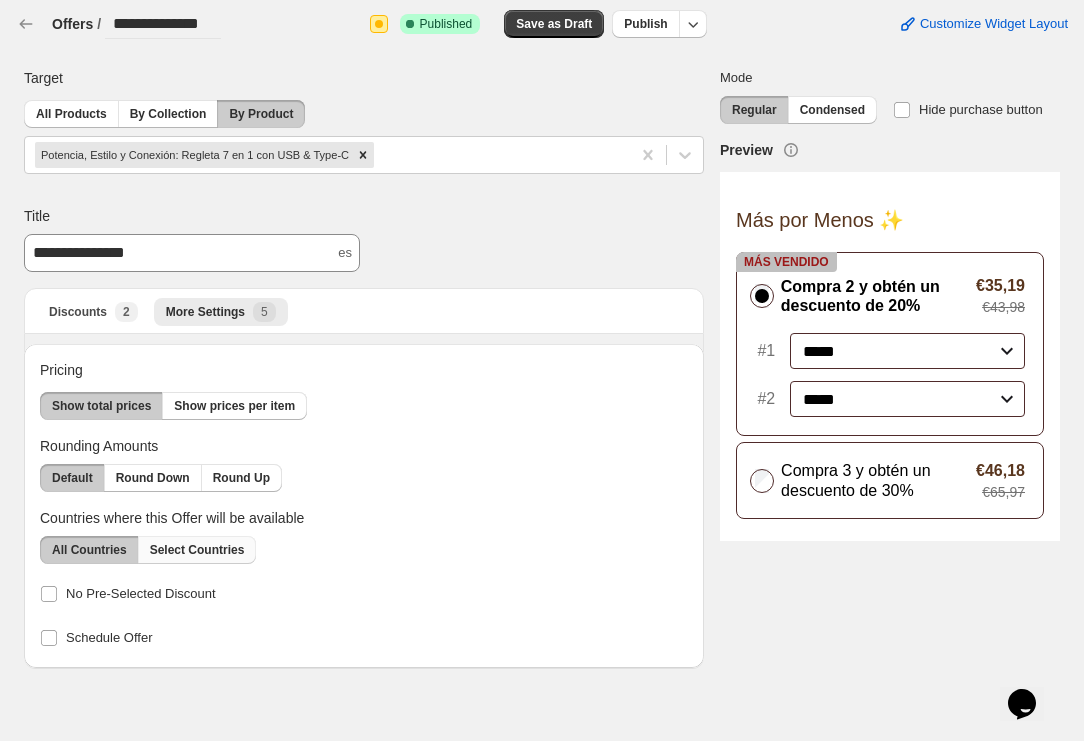 click on "Select Countries" at bounding box center (197, 550) 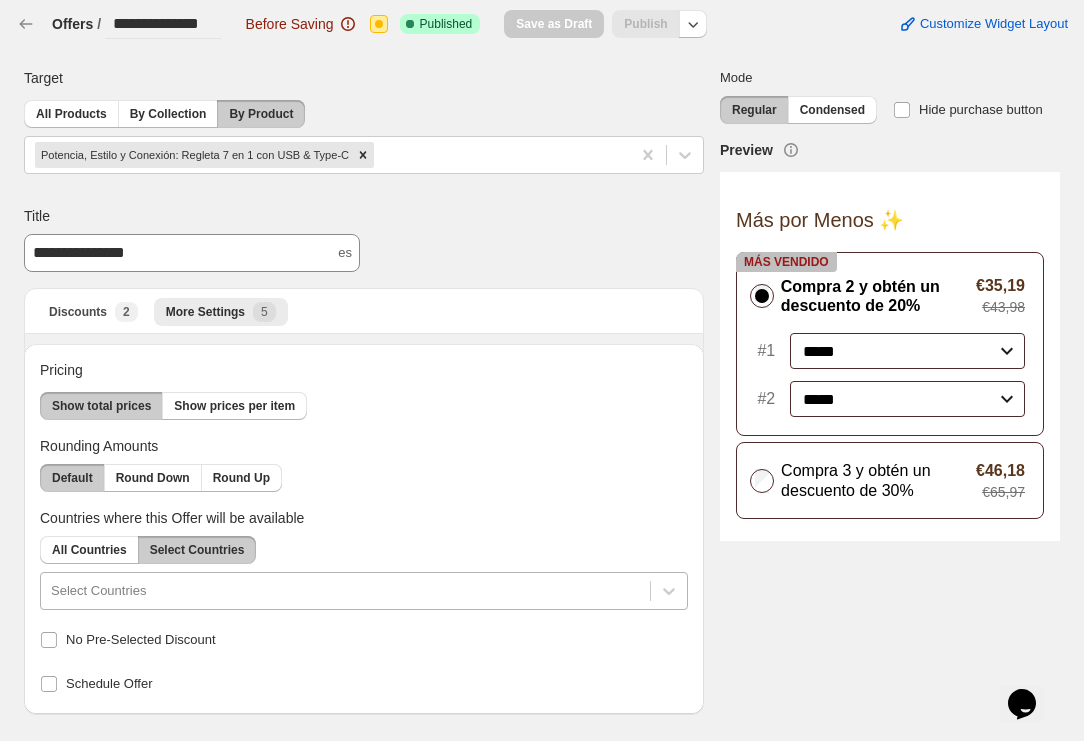 click on "**********" at bounding box center (542, 370) 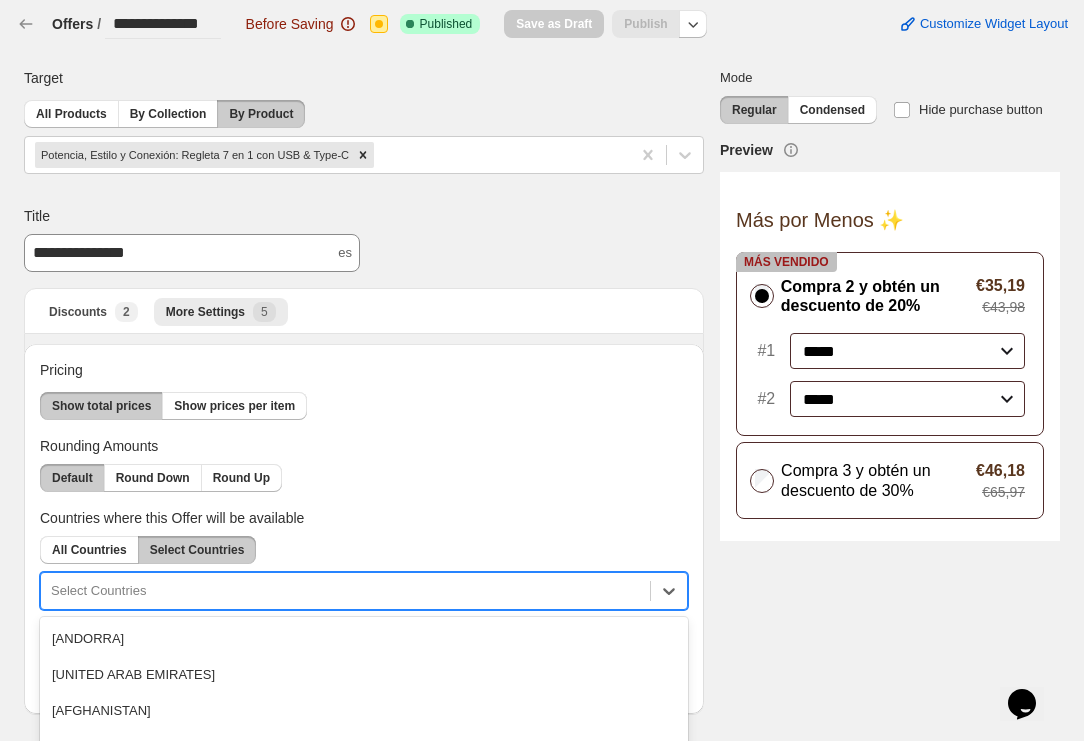 scroll, scrollTop: 176, scrollLeft: 0, axis: vertical 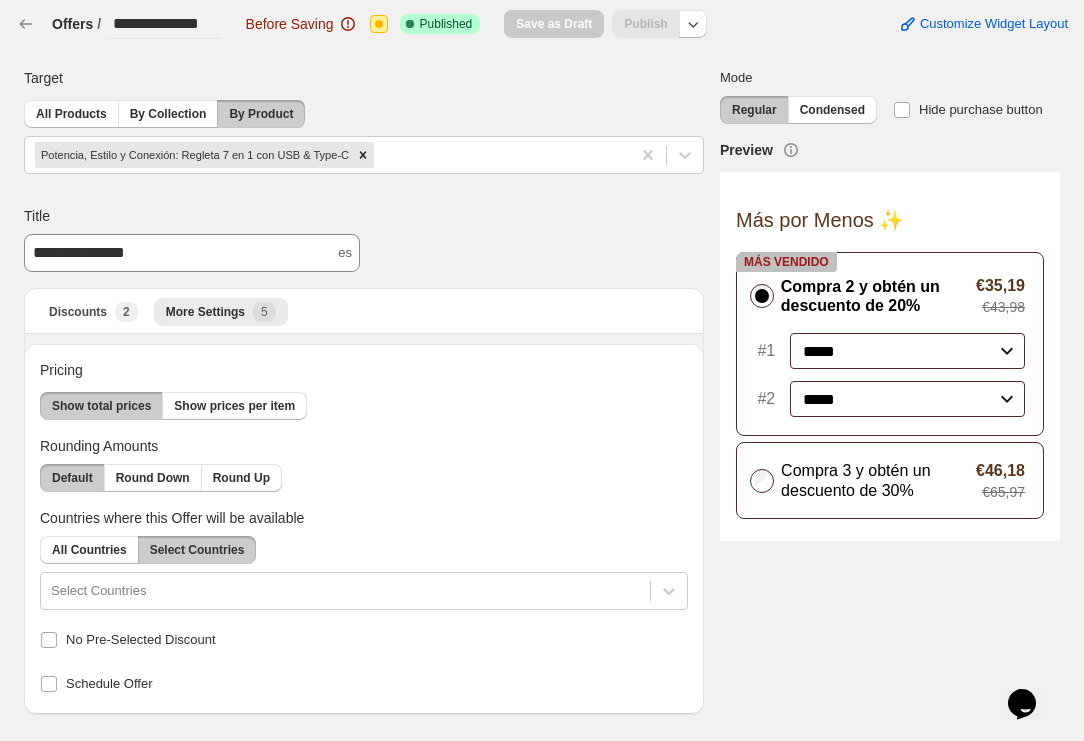click on "Discounts More Settings More views Discounts New 2 More Settings 5 More views Pricing Show total prices Show prices per item Rounding Amounts Default Round Down Round Up Countries where this Offer will be available All Countries Select Countries Select Countries No Pre-Selected Discount Schedule Offer" at bounding box center (364, 506) 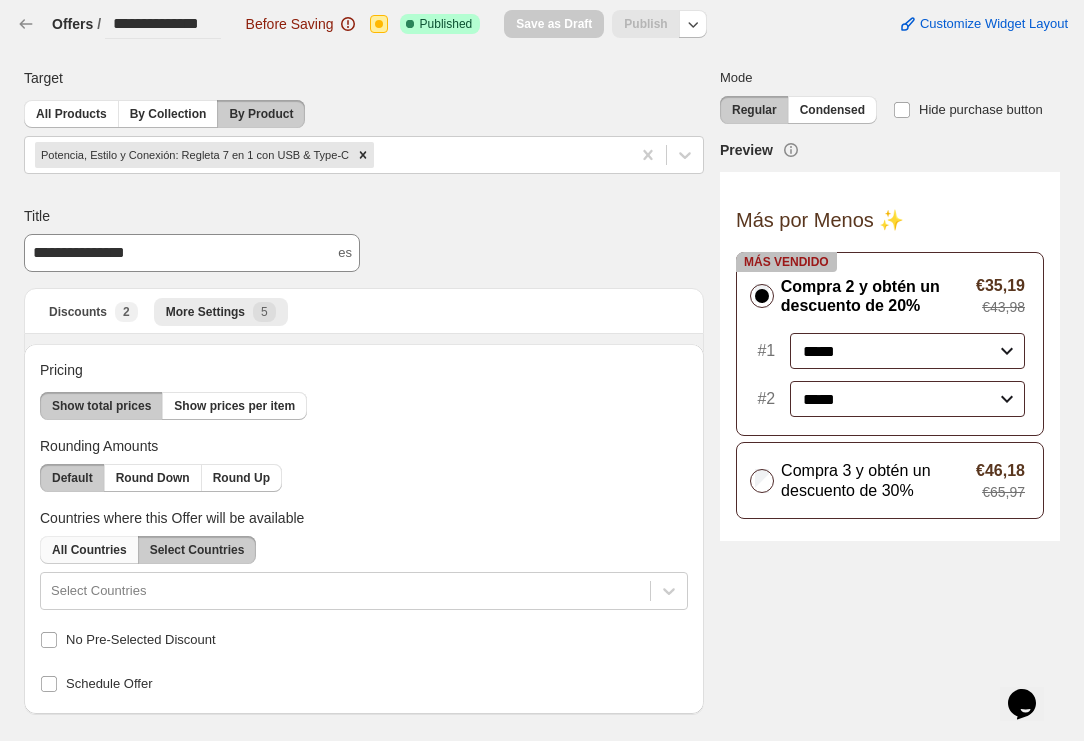 click on "All Countries" at bounding box center (89, 550) 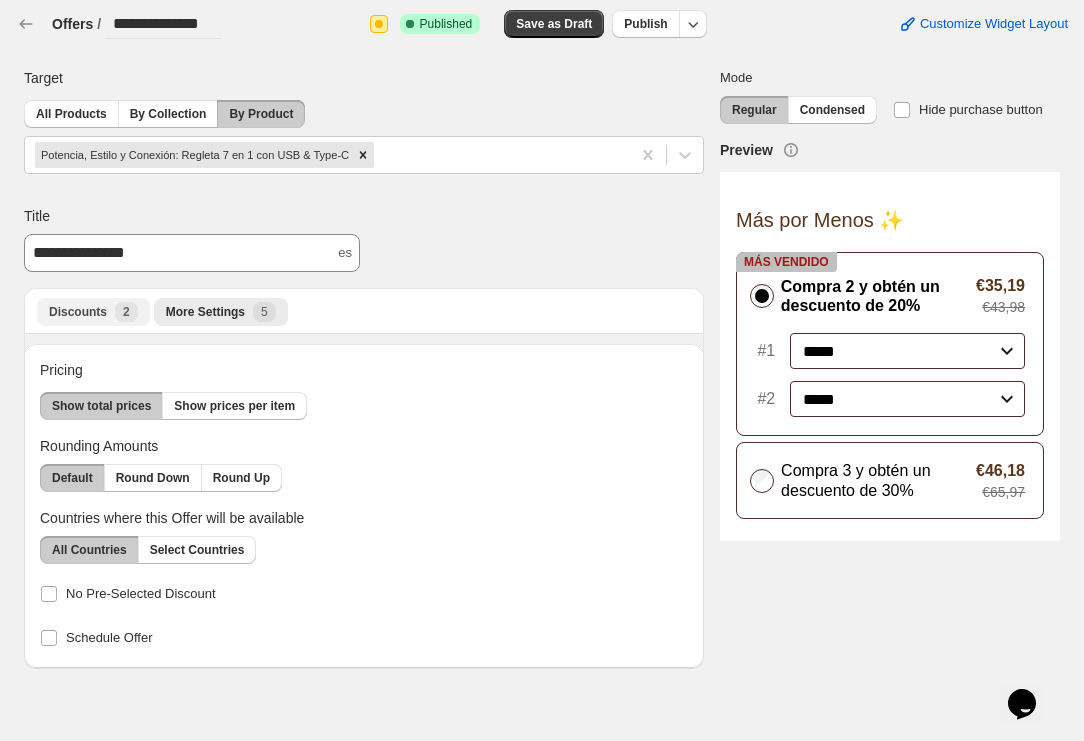 click on "Discounts" at bounding box center [78, 312] 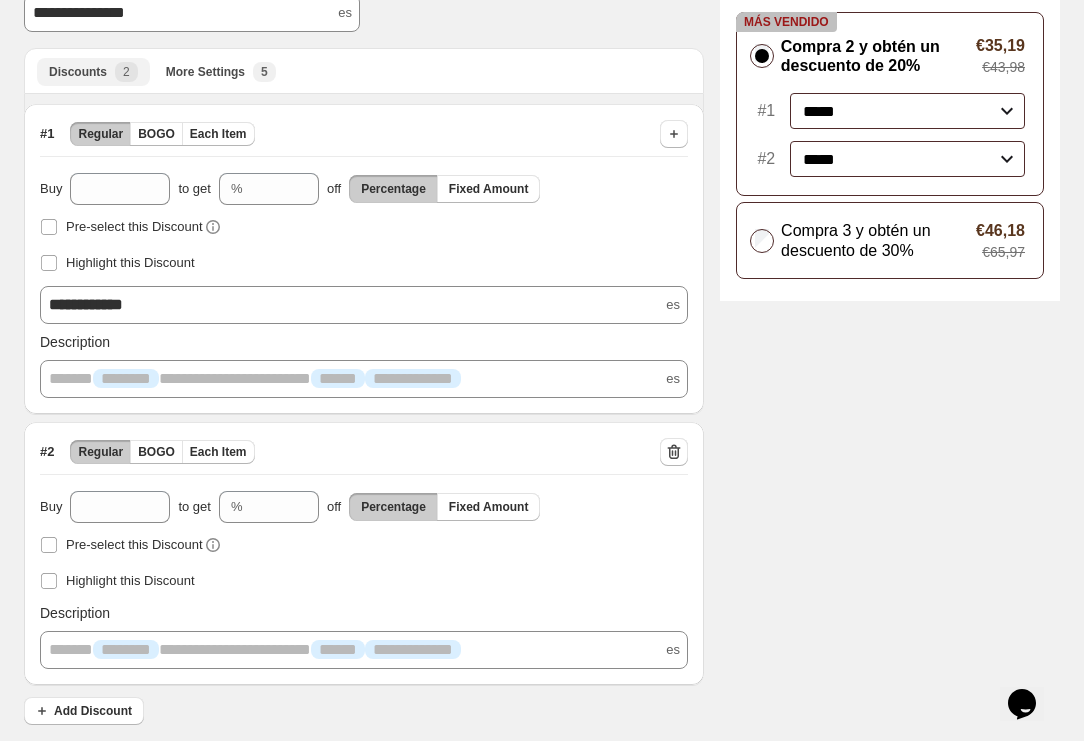 scroll, scrollTop: 238, scrollLeft: 0, axis: vertical 